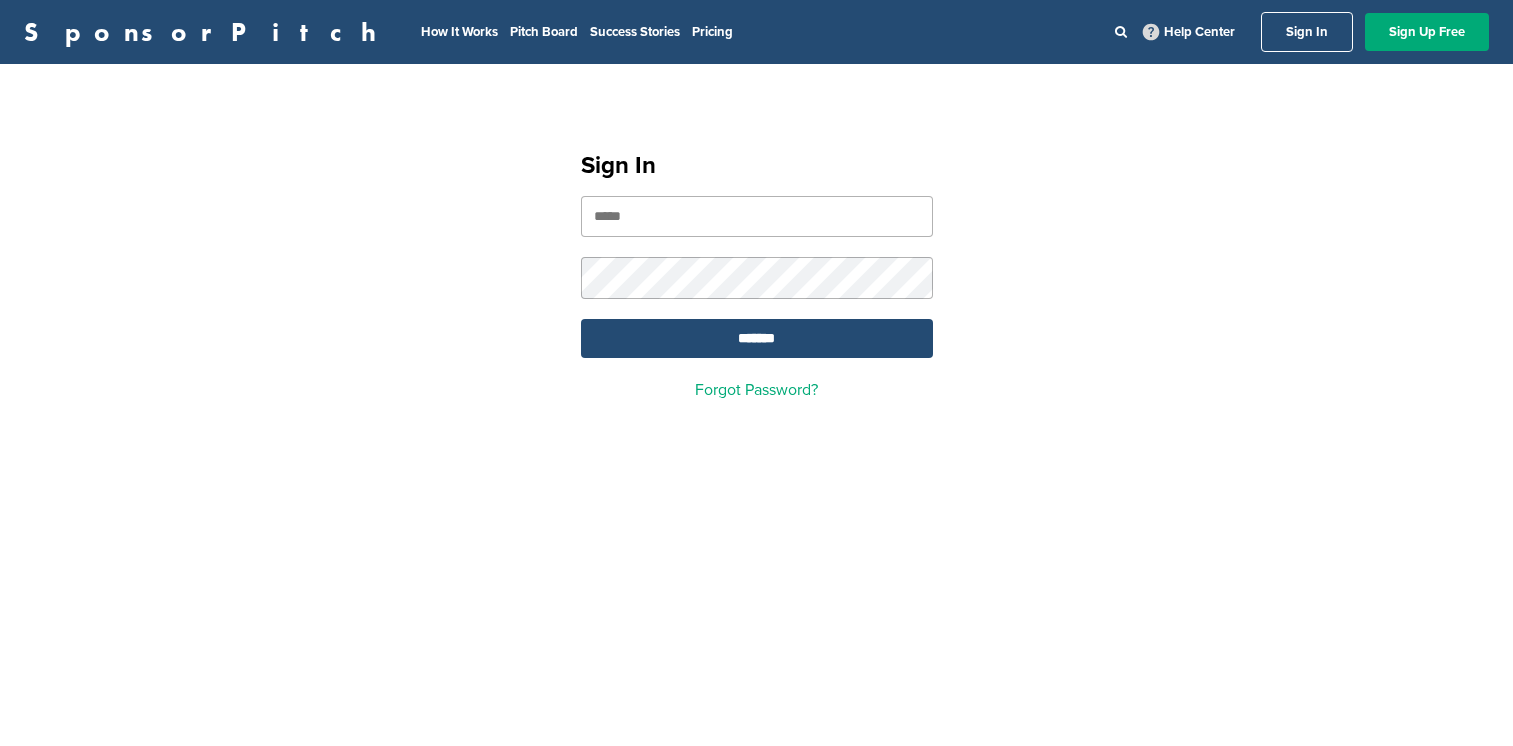 scroll, scrollTop: 0, scrollLeft: 0, axis: both 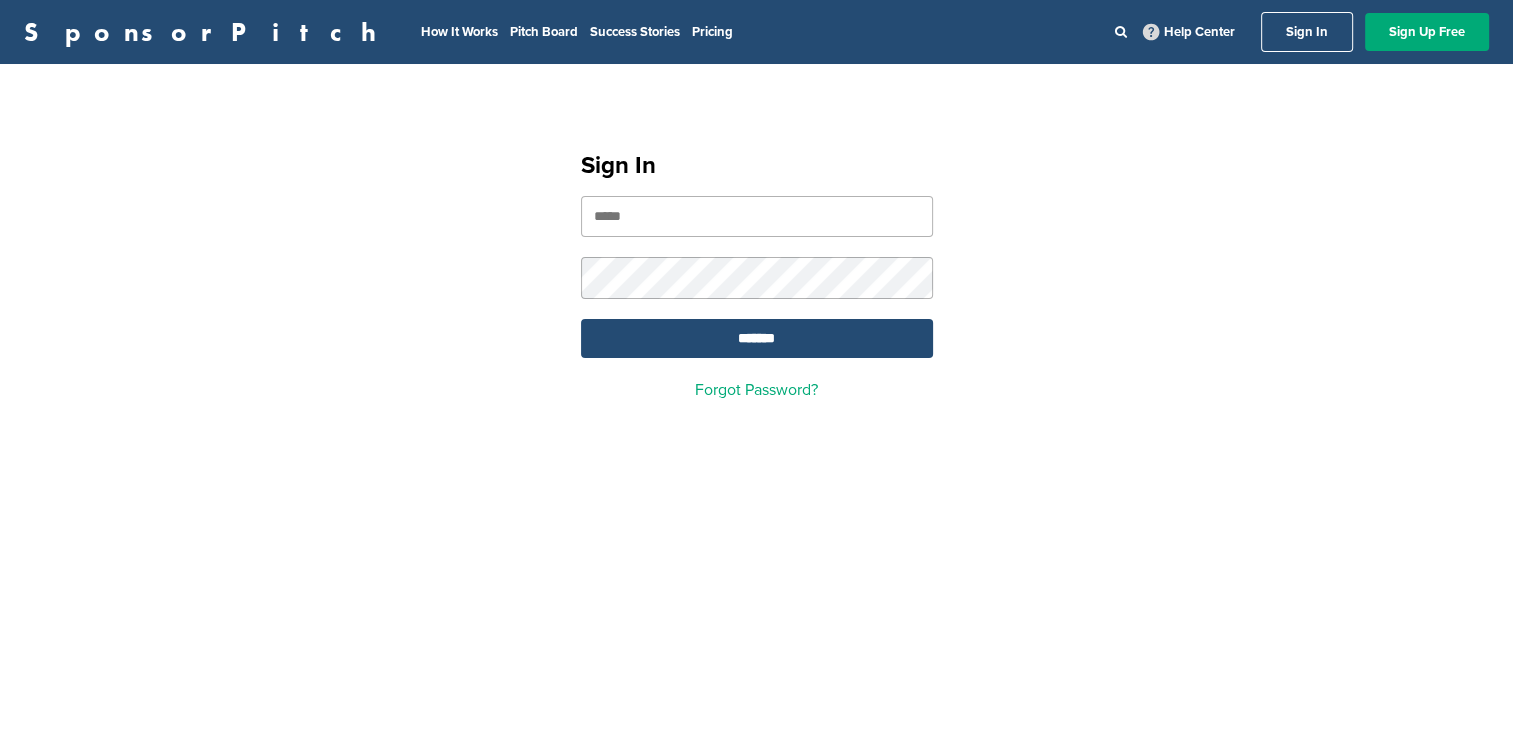 click at bounding box center [757, 216] 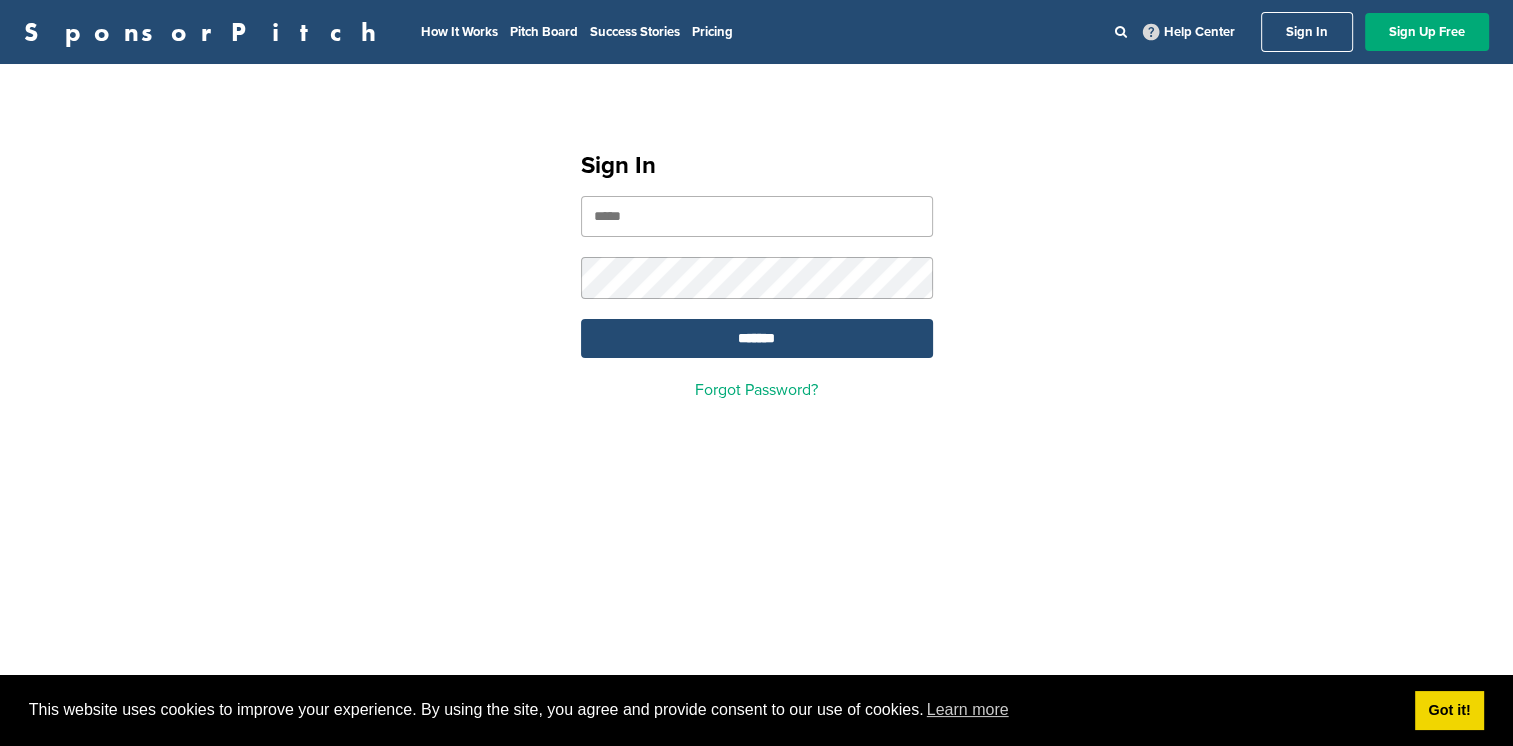 click at bounding box center (757, 216) 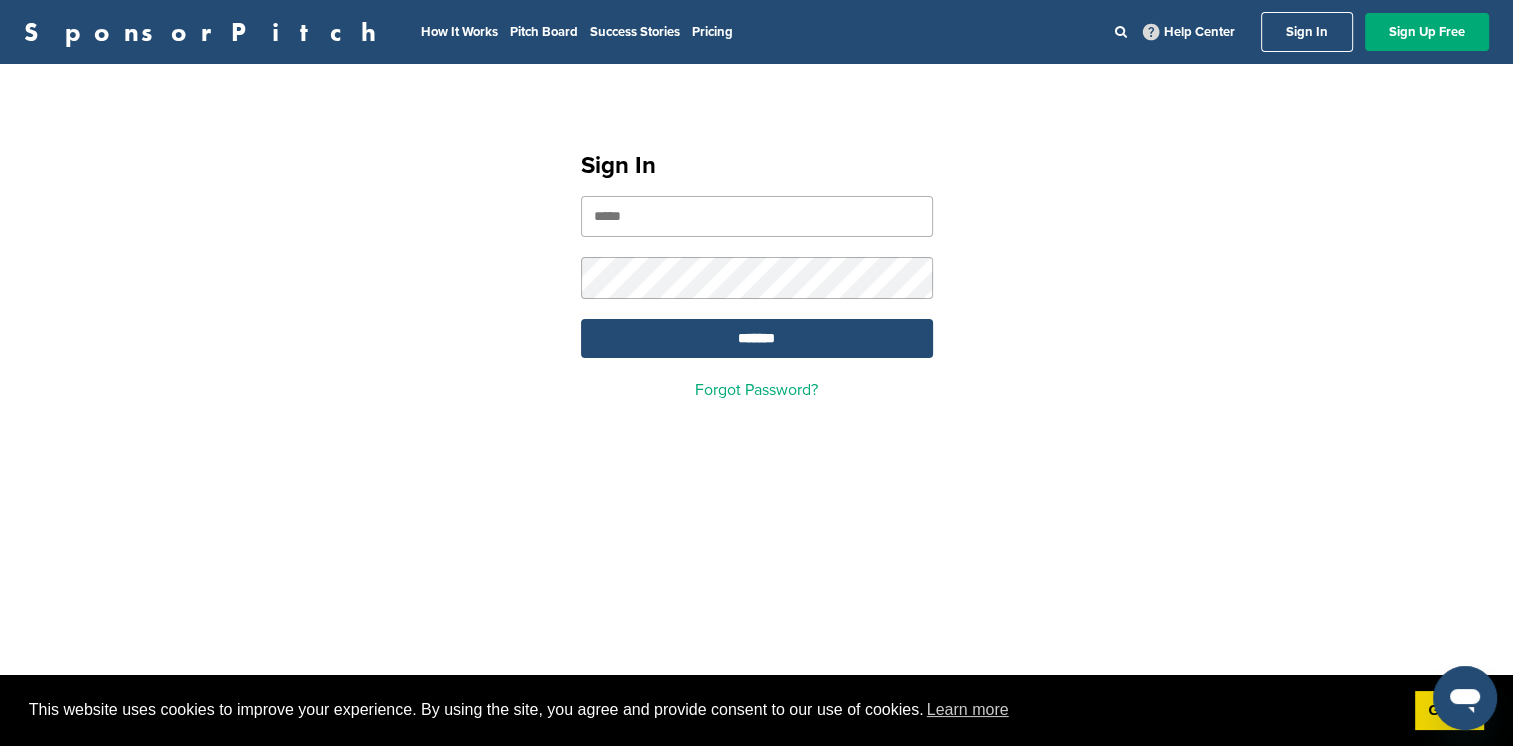 scroll, scrollTop: 0, scrollLeft: 0, axis: both 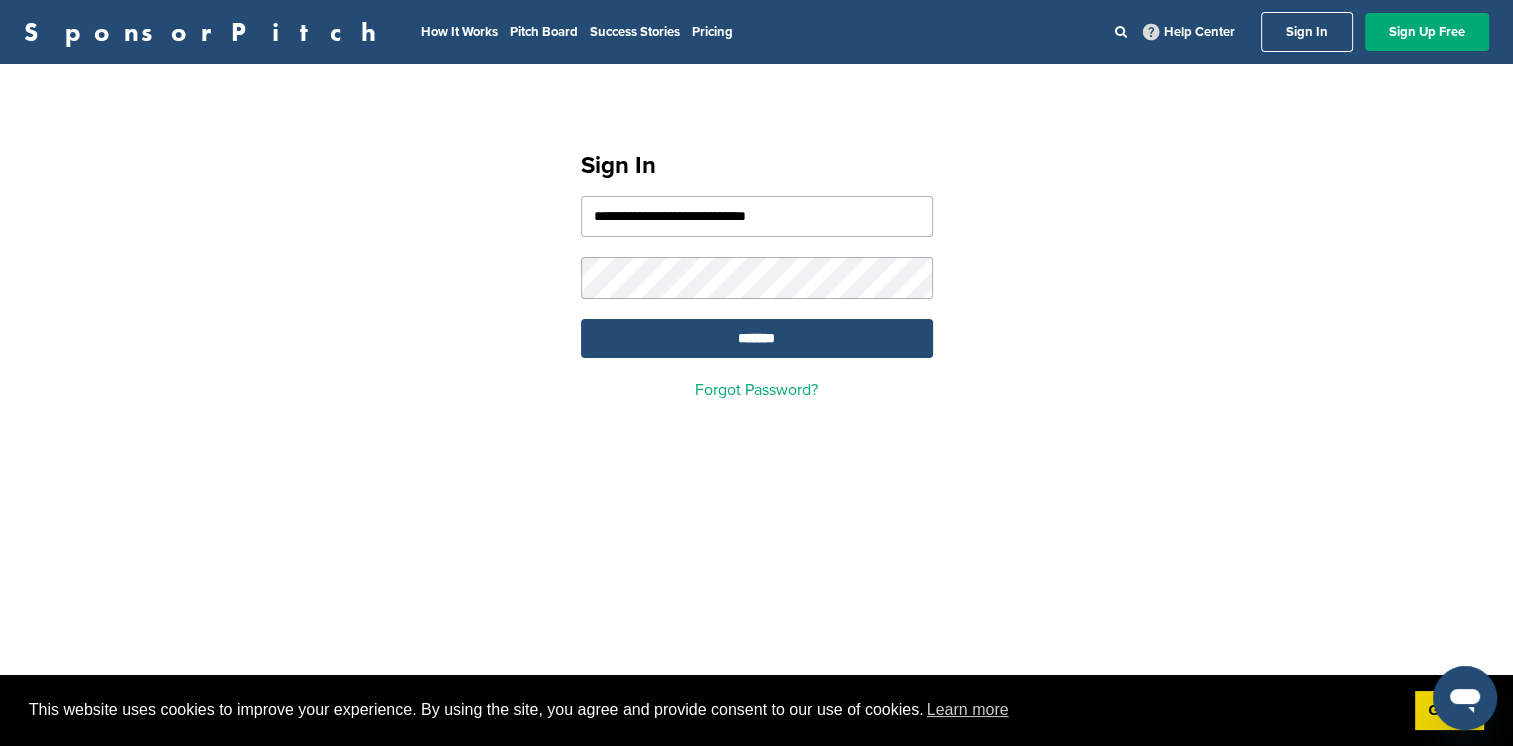 click on "*******" at bounding box center (757, 338) 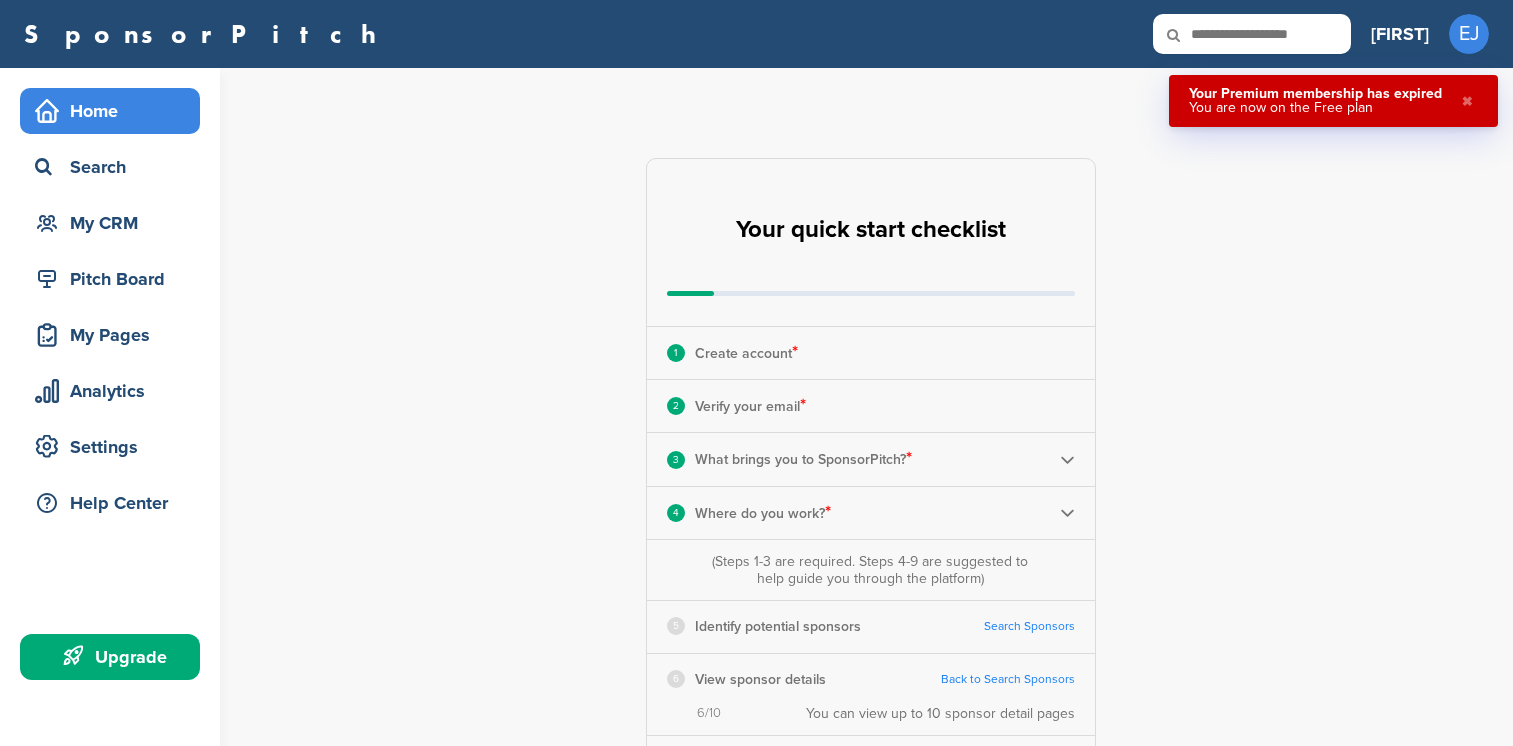 scroll, scrollTop: 0, scrollLeft: 0, axis: both 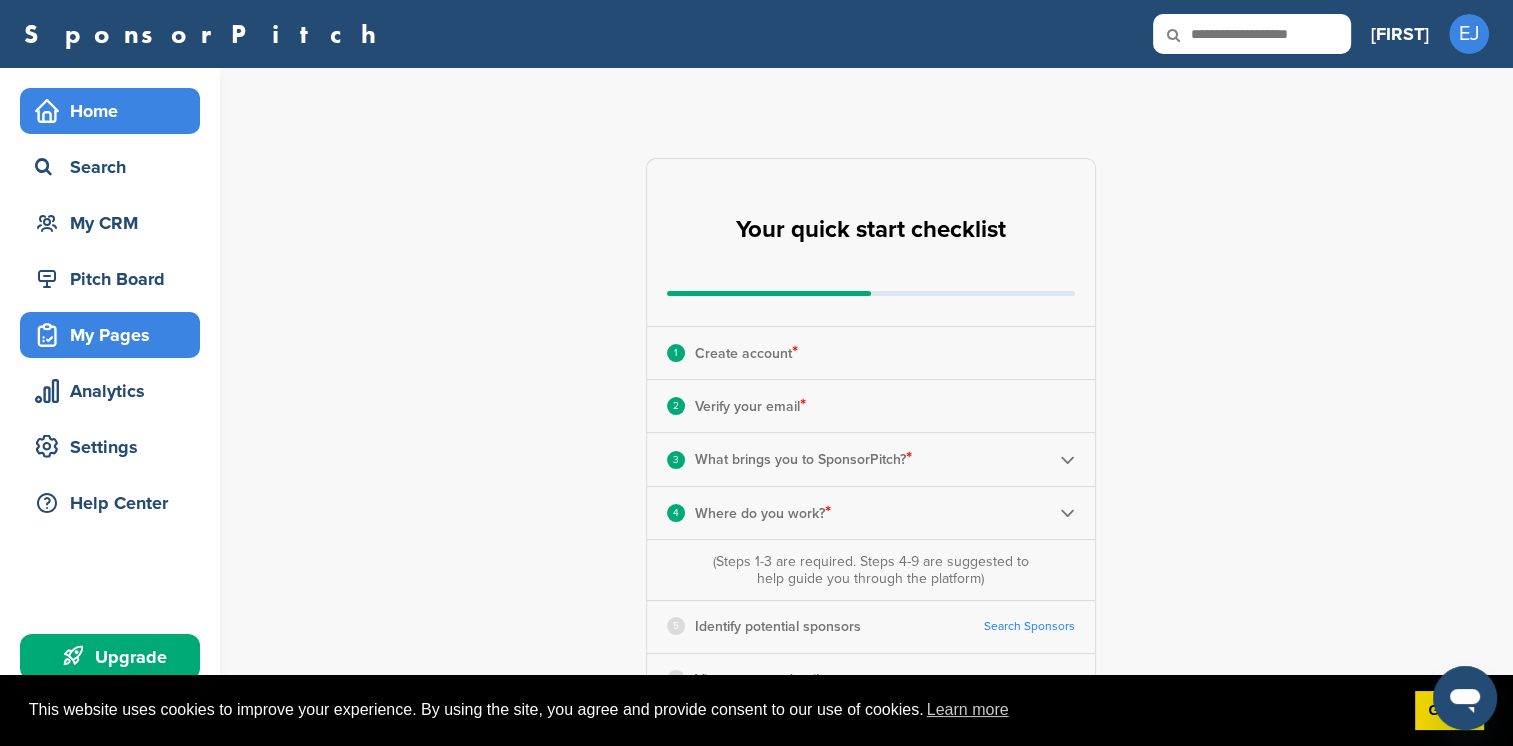 click on "My Pages" at bounding box center (115, 335) 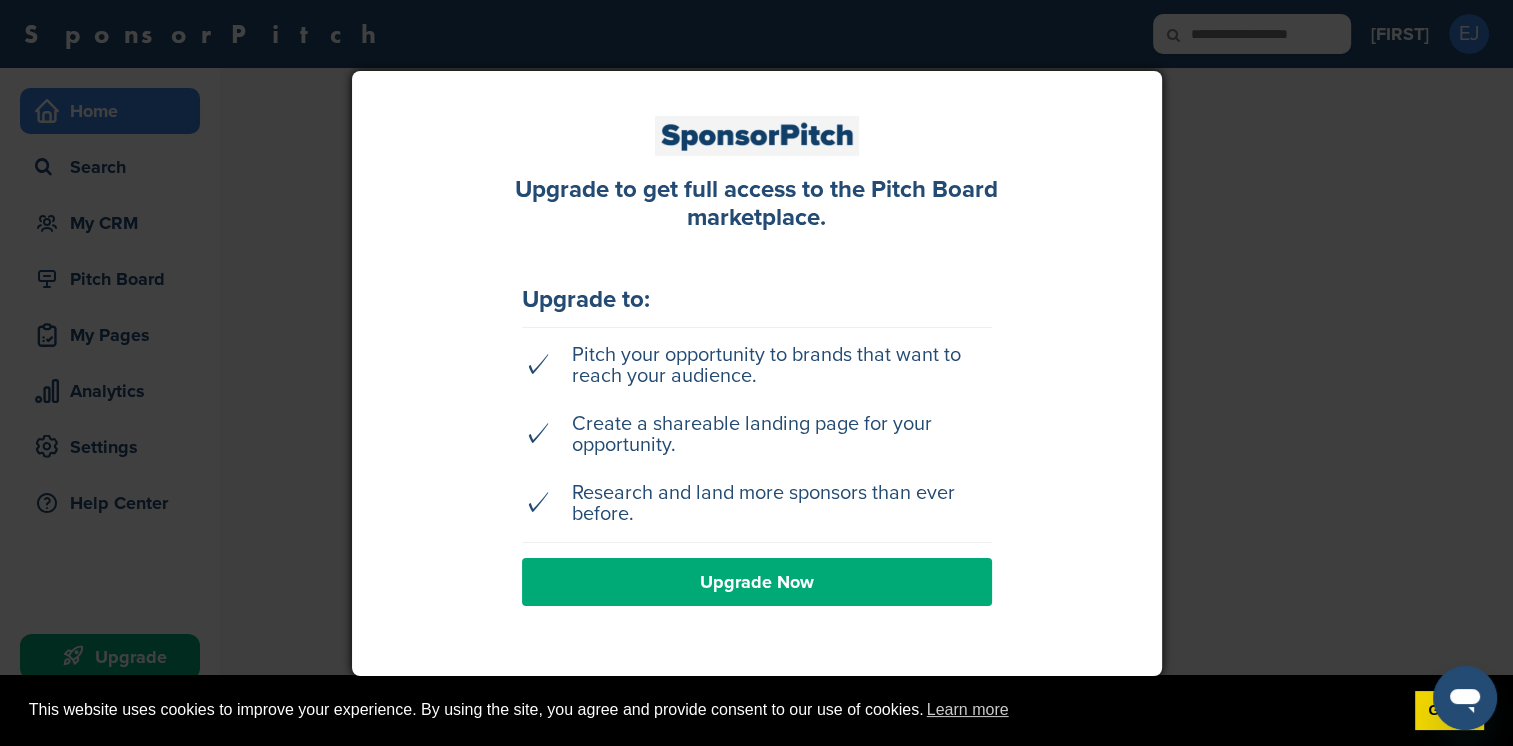 click at bounding box center [756, 373] 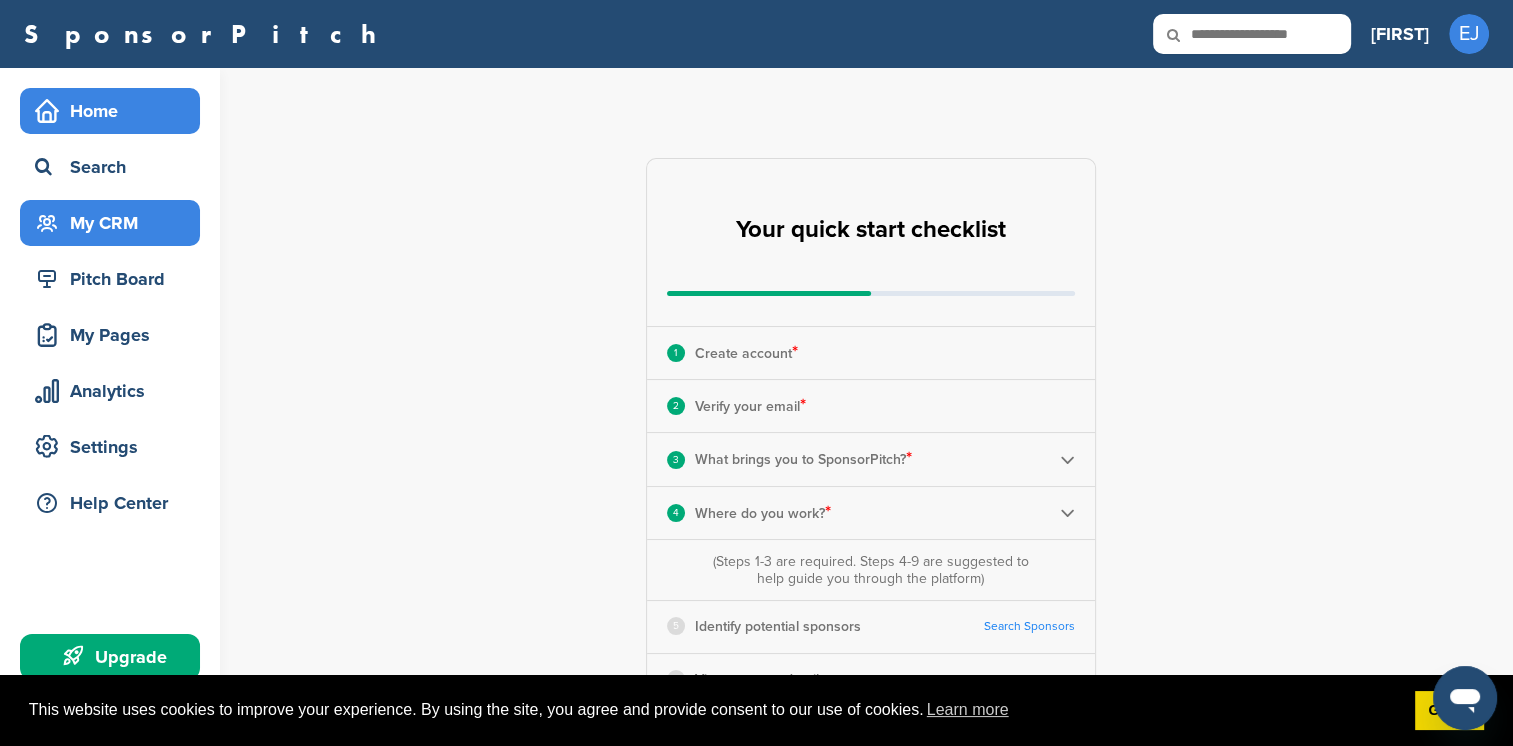 click on "My CRM" at bounding box center [115, 223] 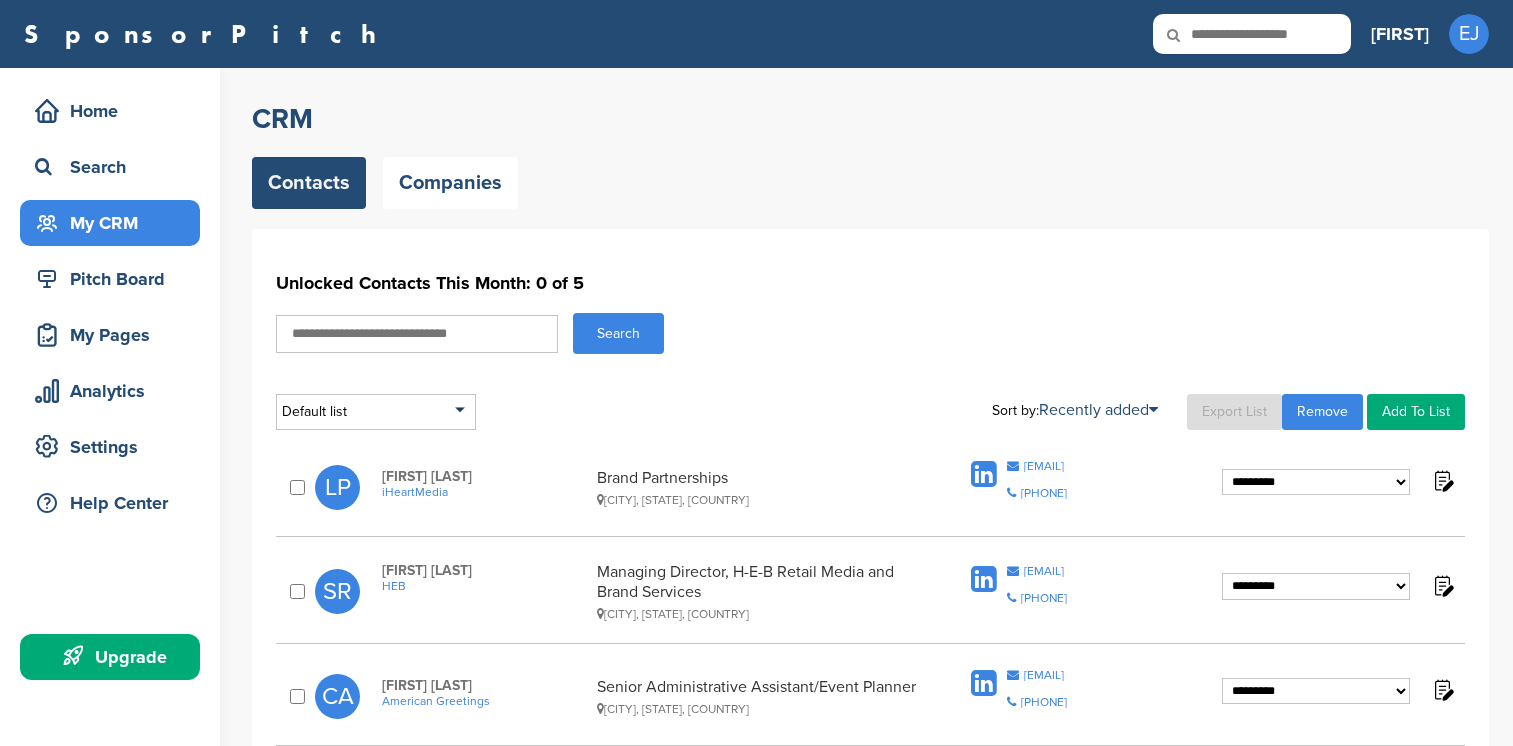 scroll, scrollTop: 0, scrollLeft: 0, axis: both 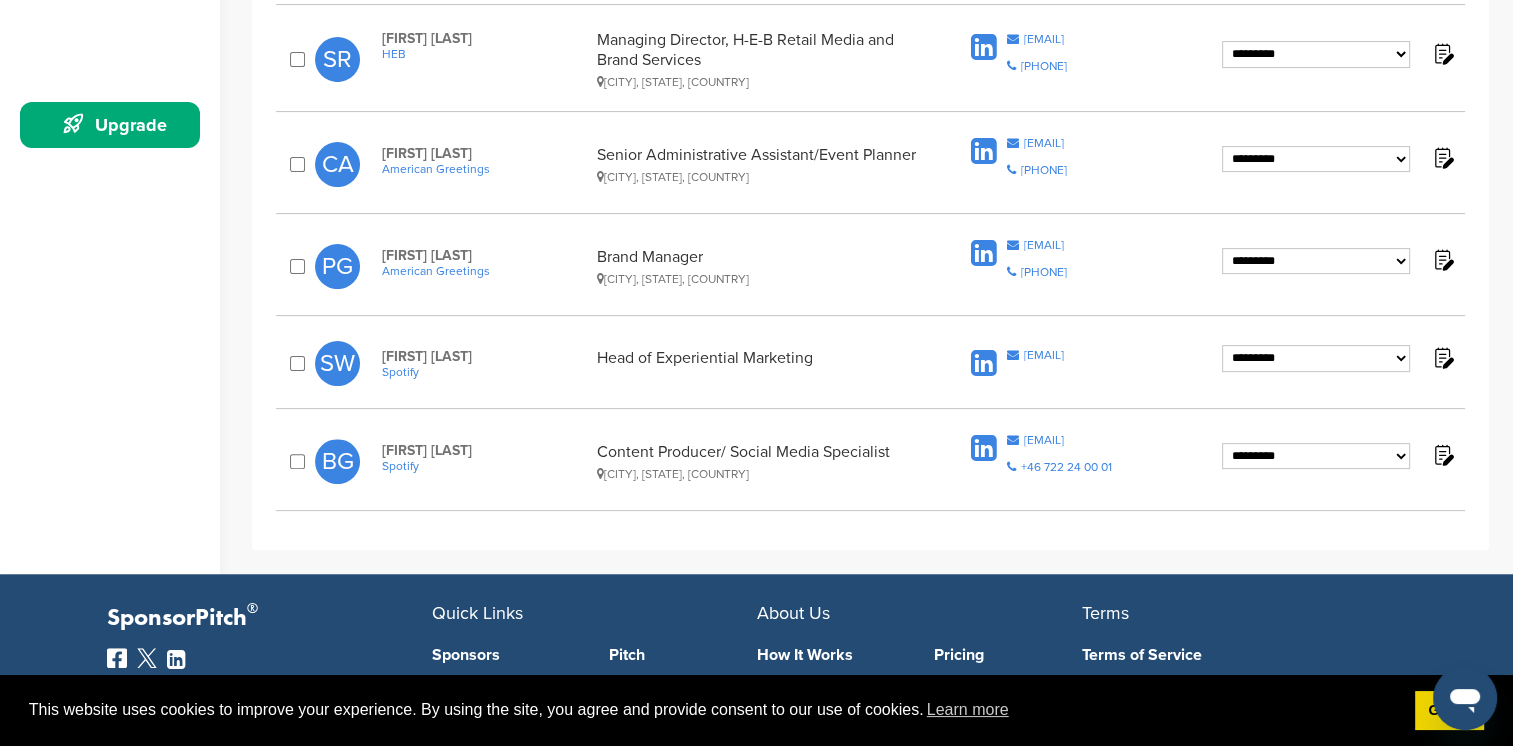 click on "**********" at bounding box center [1316, -50] 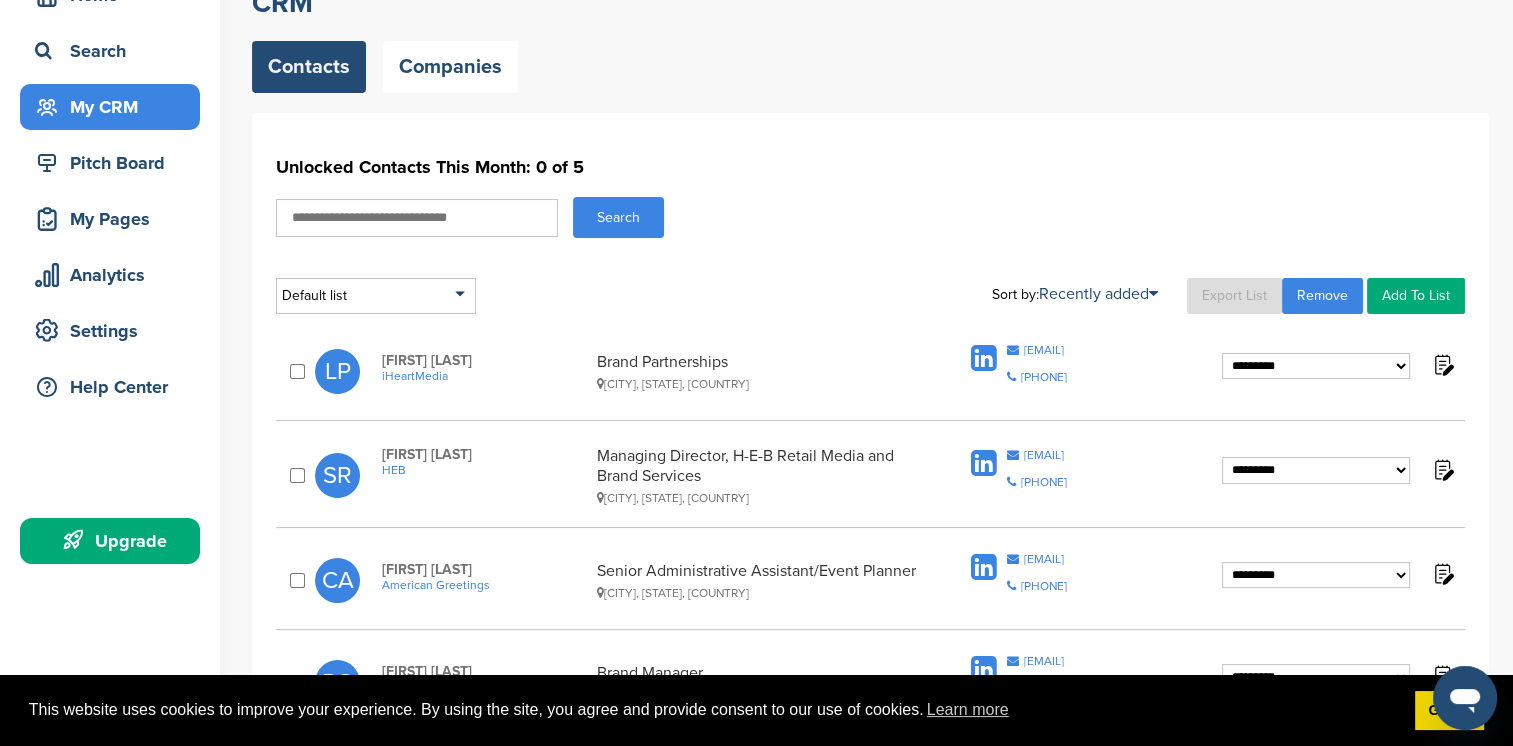 scroll, scrollTop: 124, scrollLeft: 0, axis: vertical 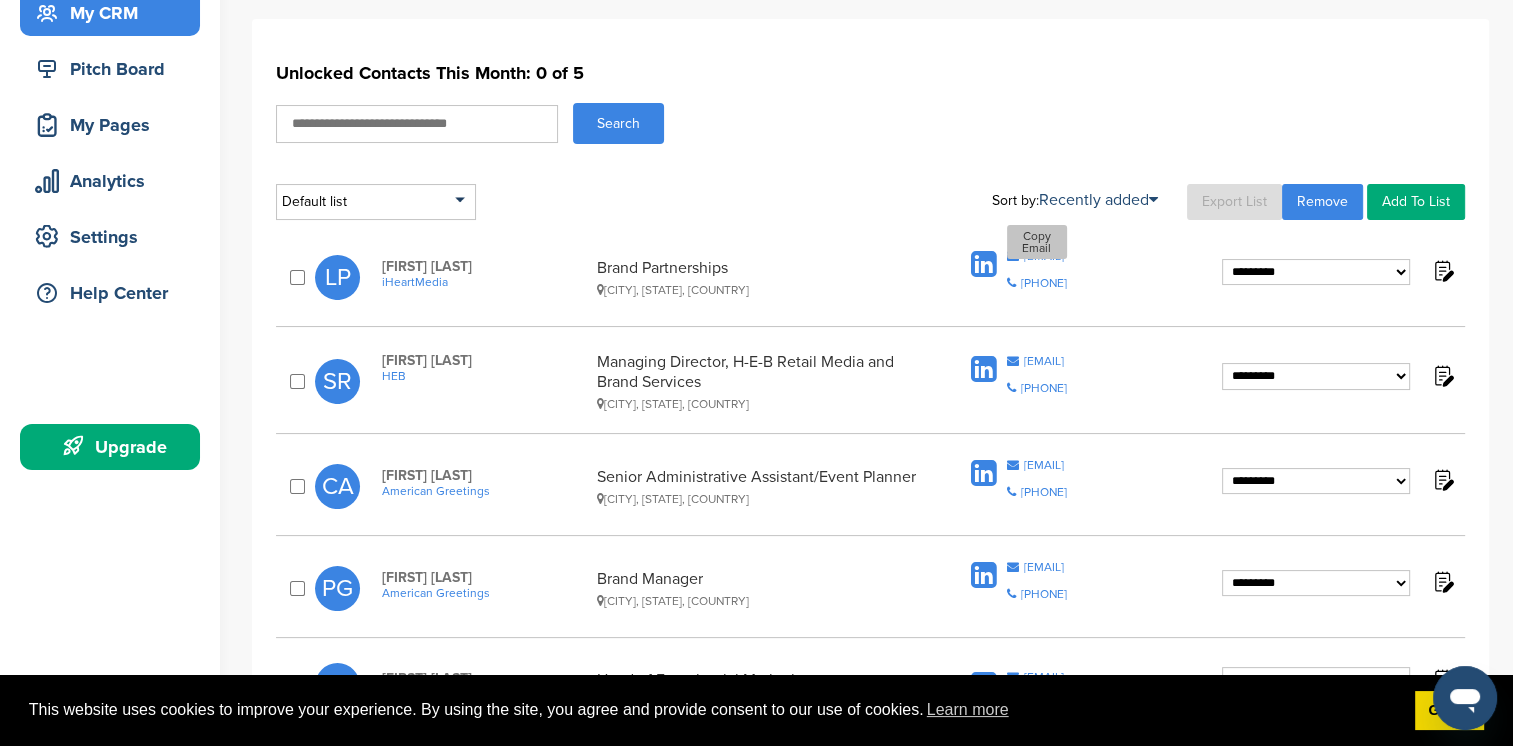 click on "Copy Email
leslieporoo@iheartmedia.com" at bounding box center (1037, 256) 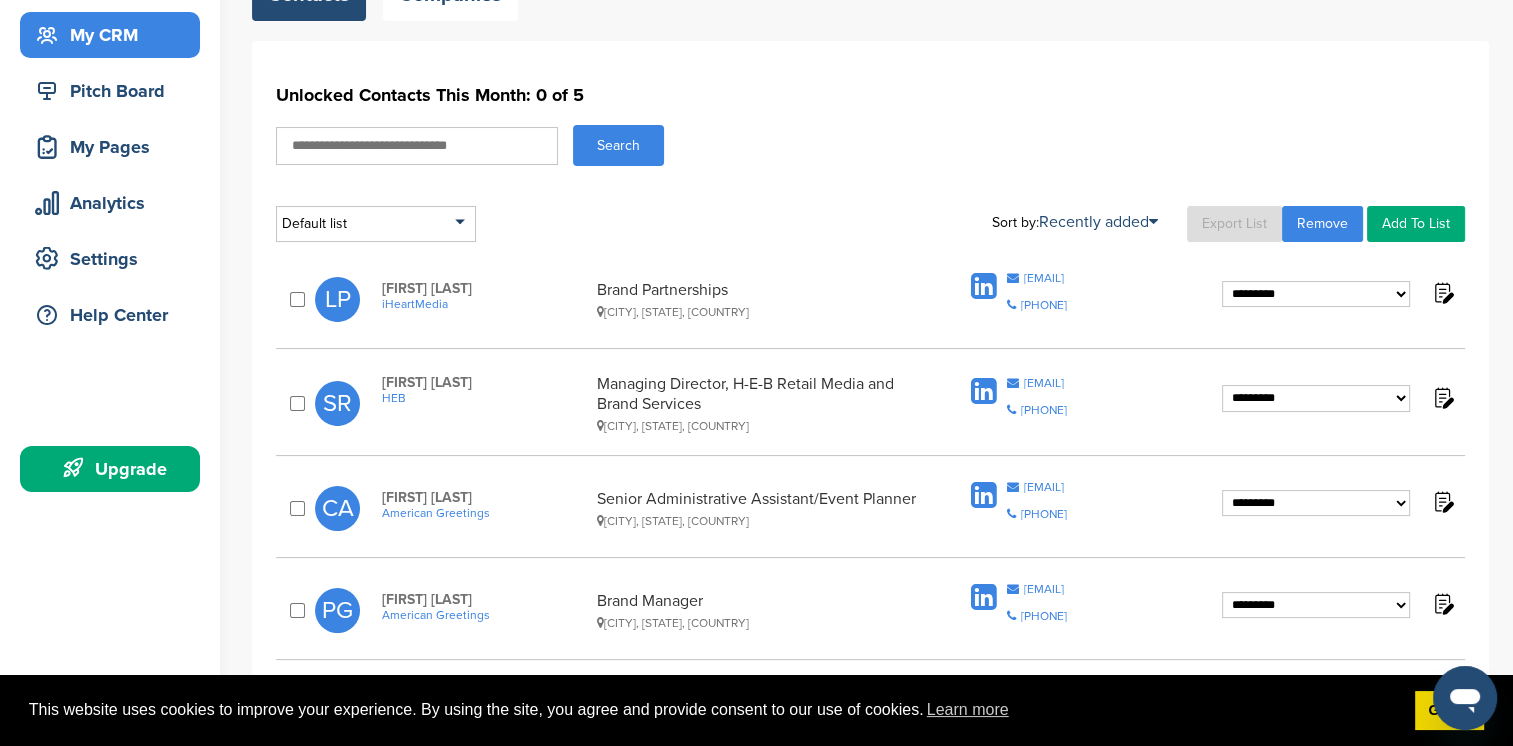 scroll, scrollTop: 192, scrollLeft: 0, axis: vertical 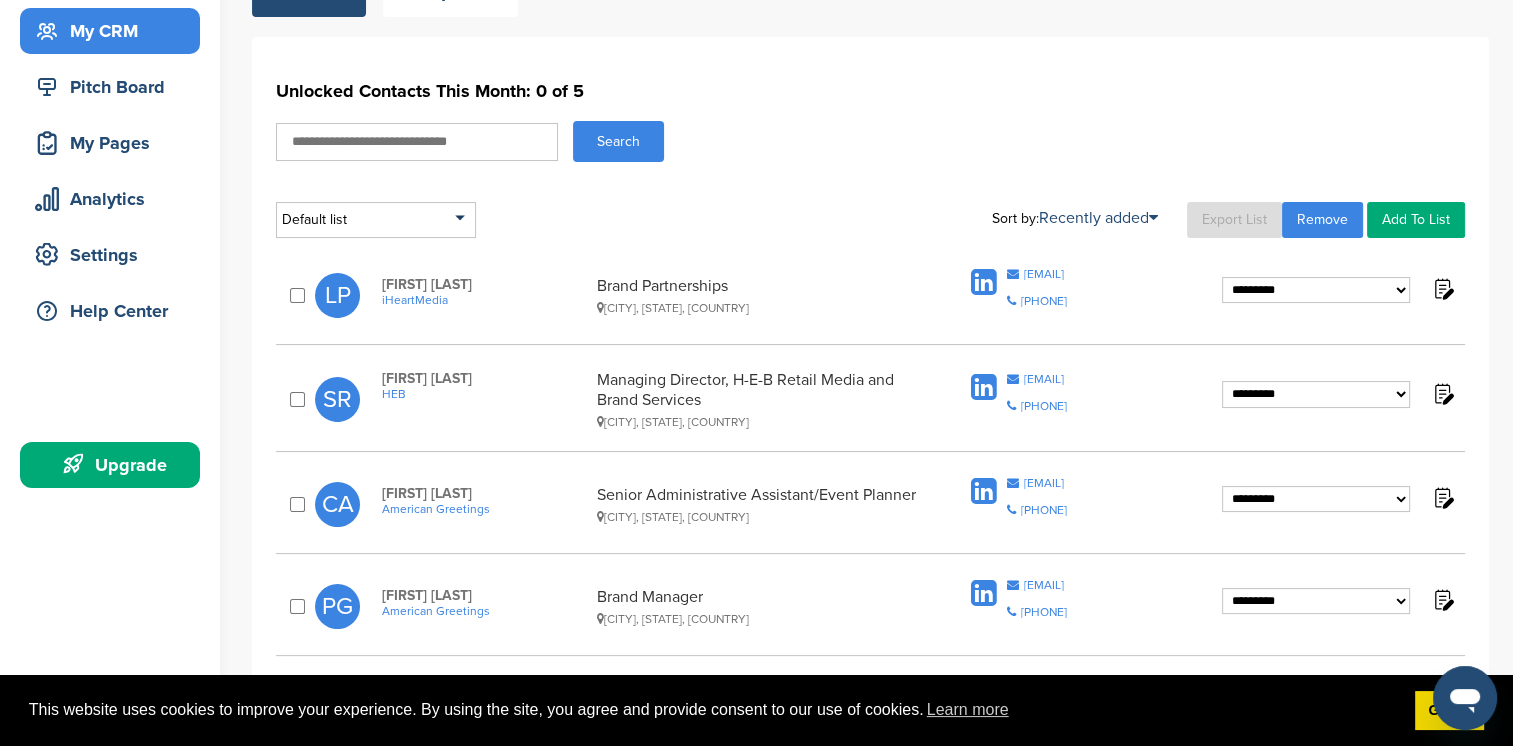 click at bounding box center [417, 142] 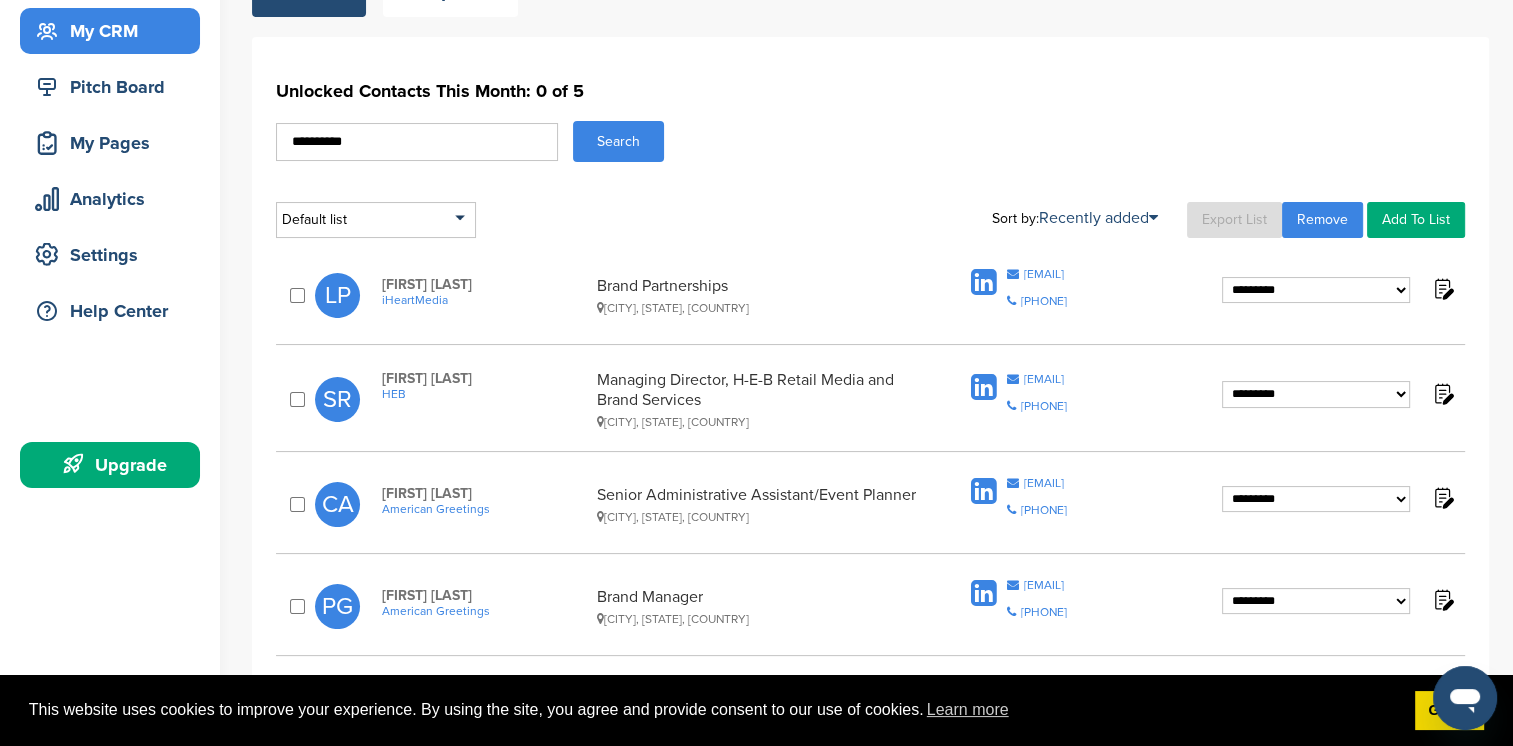 type on "*********" 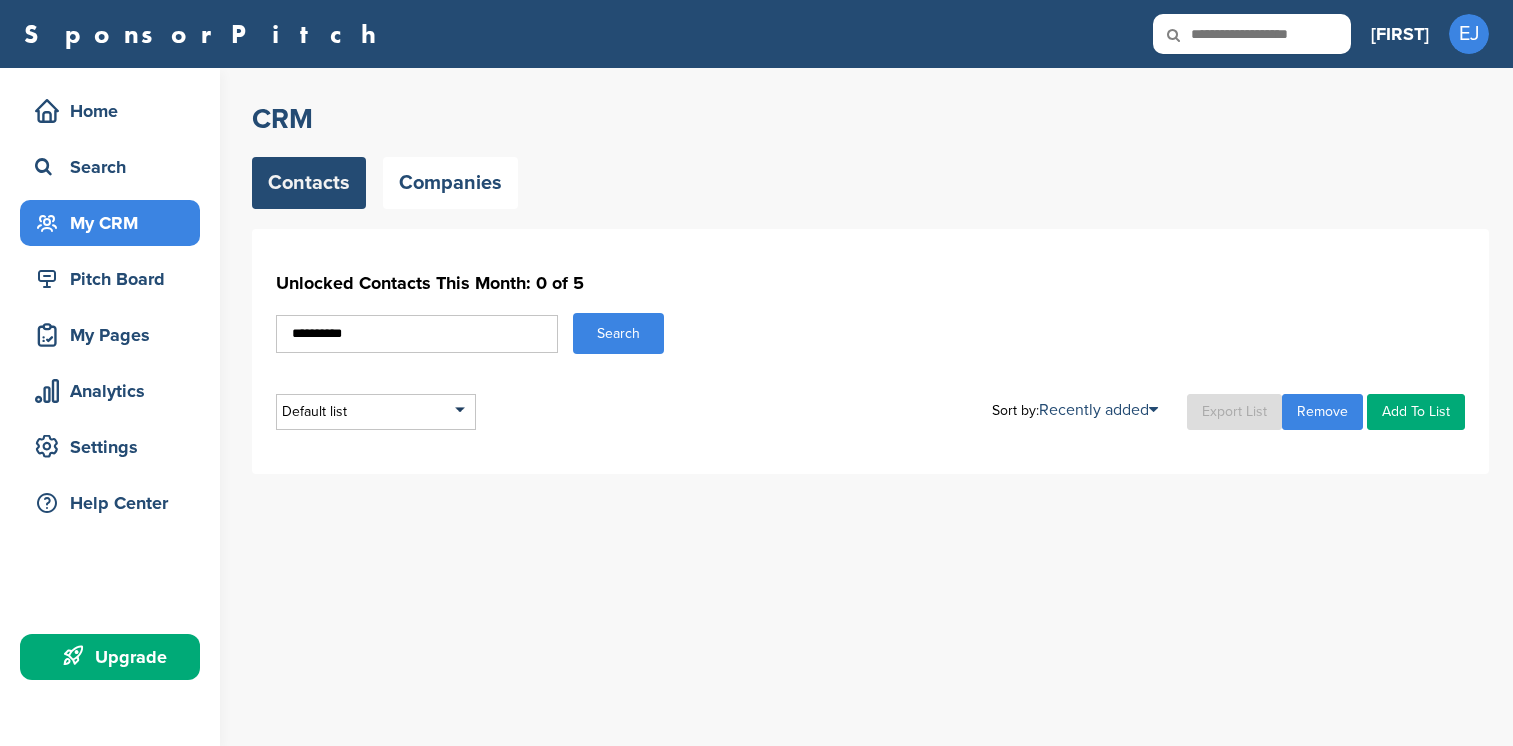 scroll, scrollTop: 0, scrollLeft: 0, axis: both 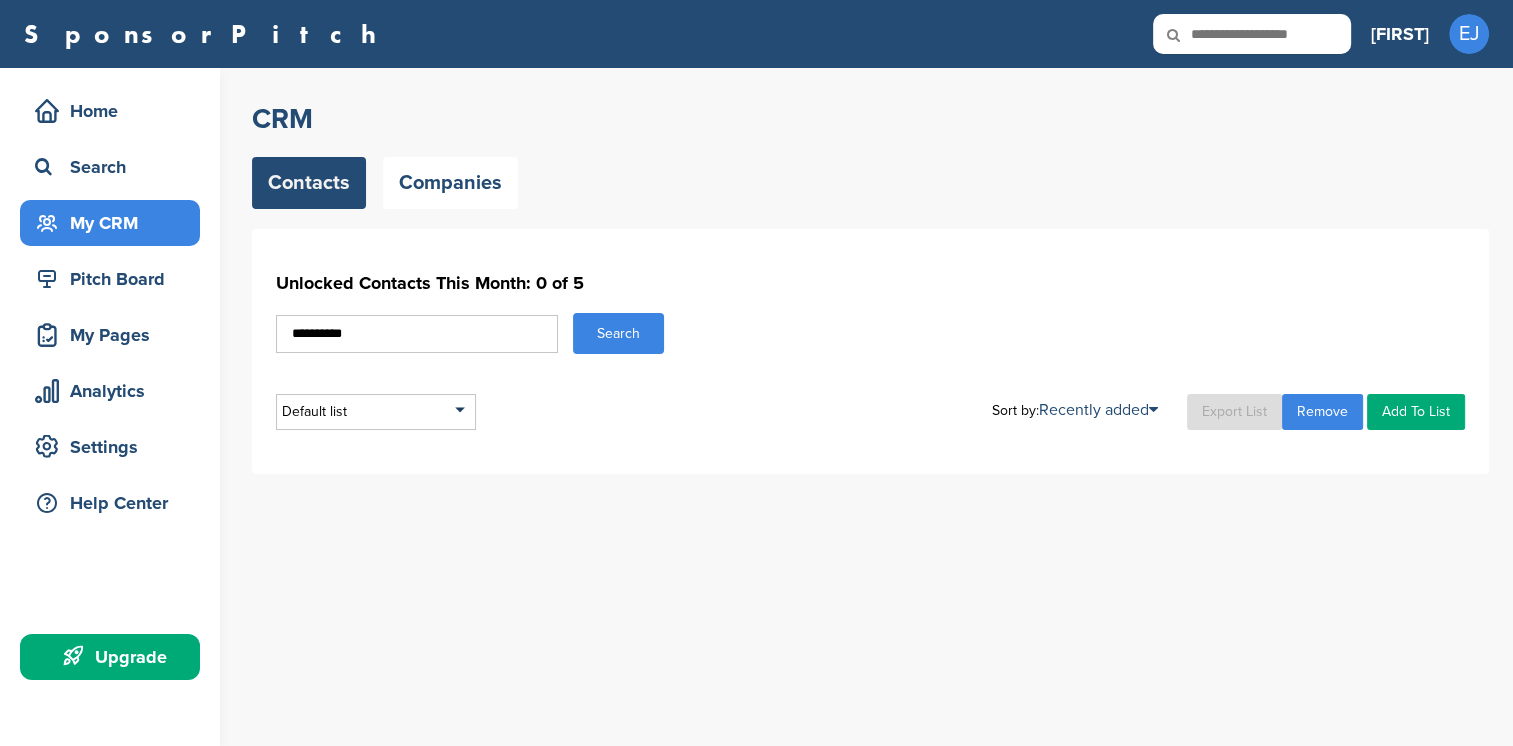 click on "Search" at bounding box center [618, 333] 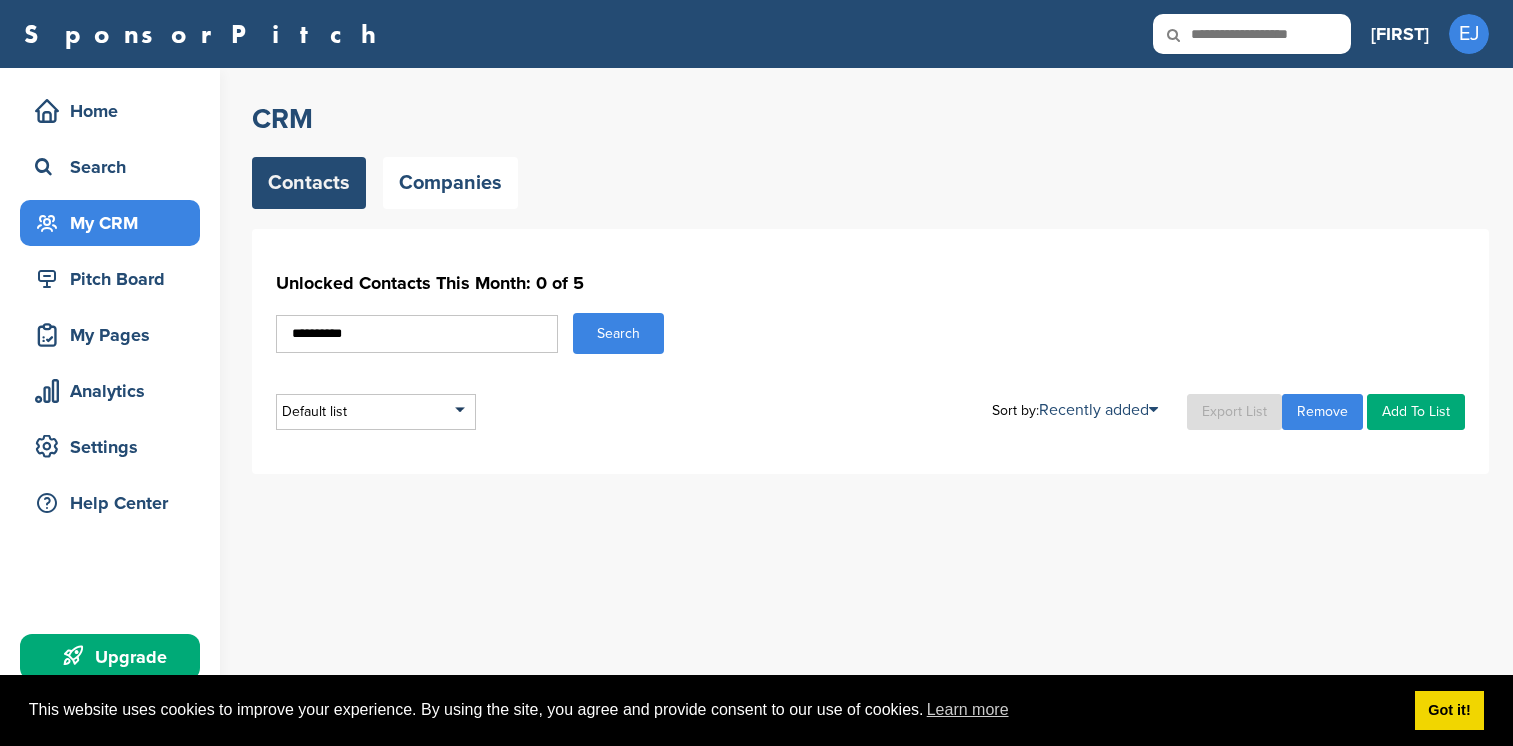 scroll, scrollTop: 0, scrollLeft: 0, axis: both 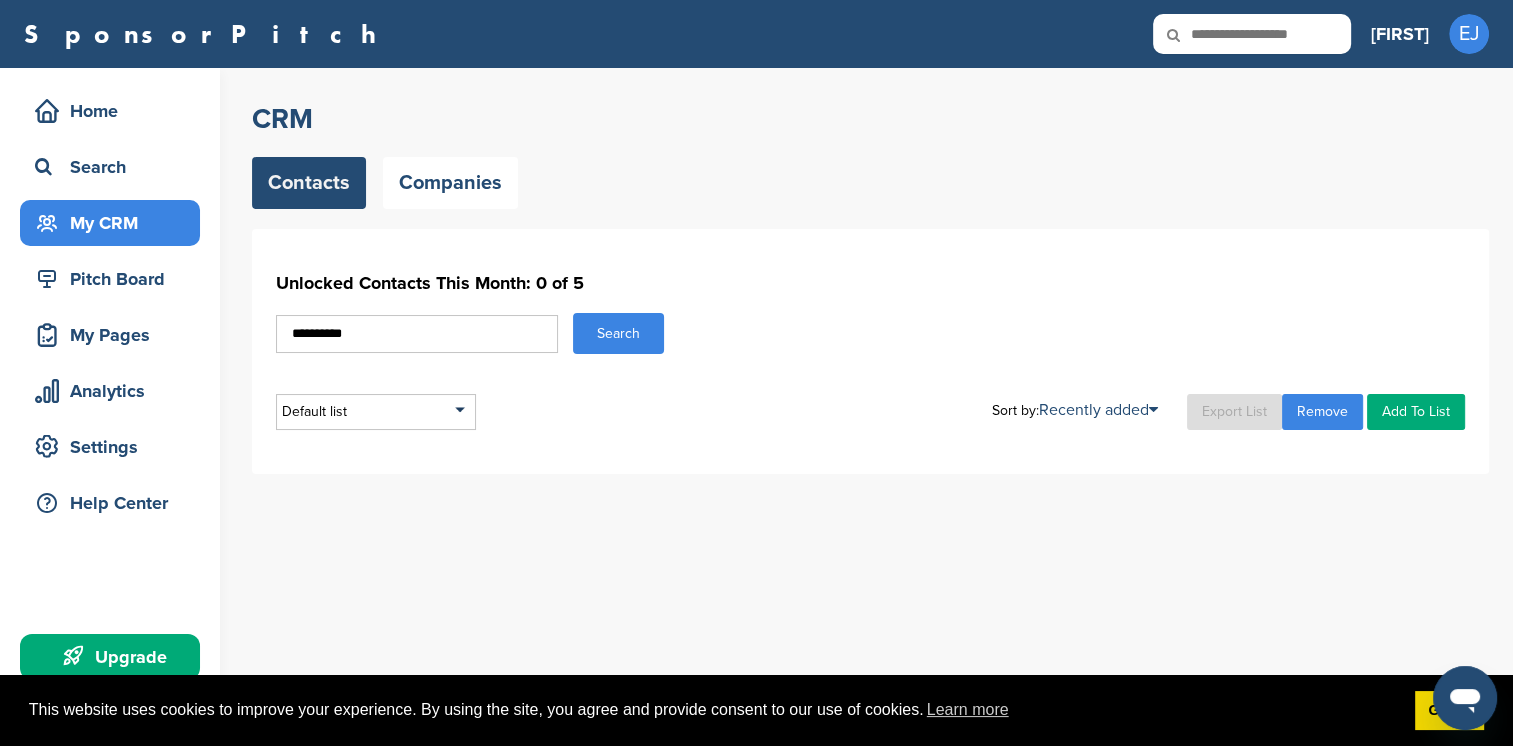 click on "*********" at bounding box center (417, 334) 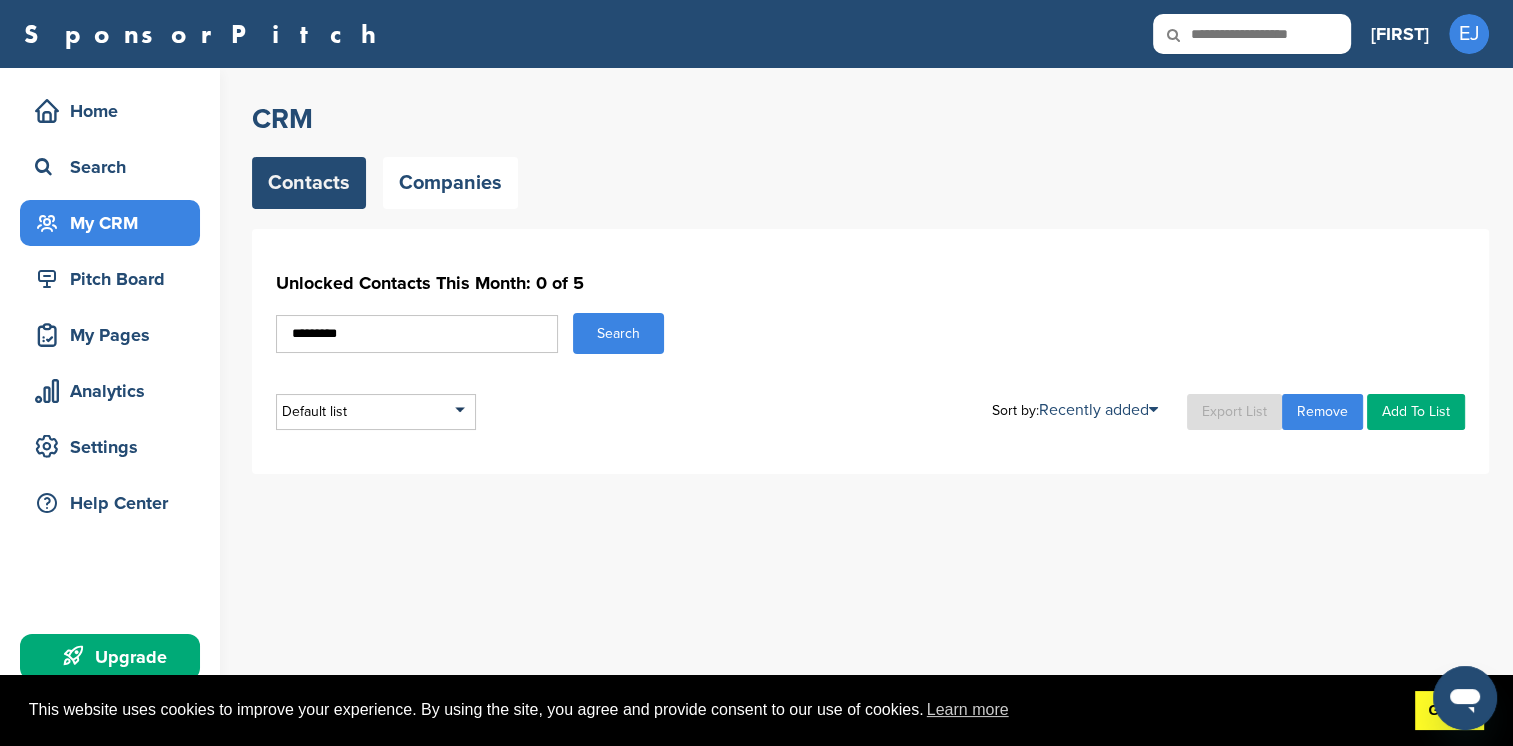 type on "********" 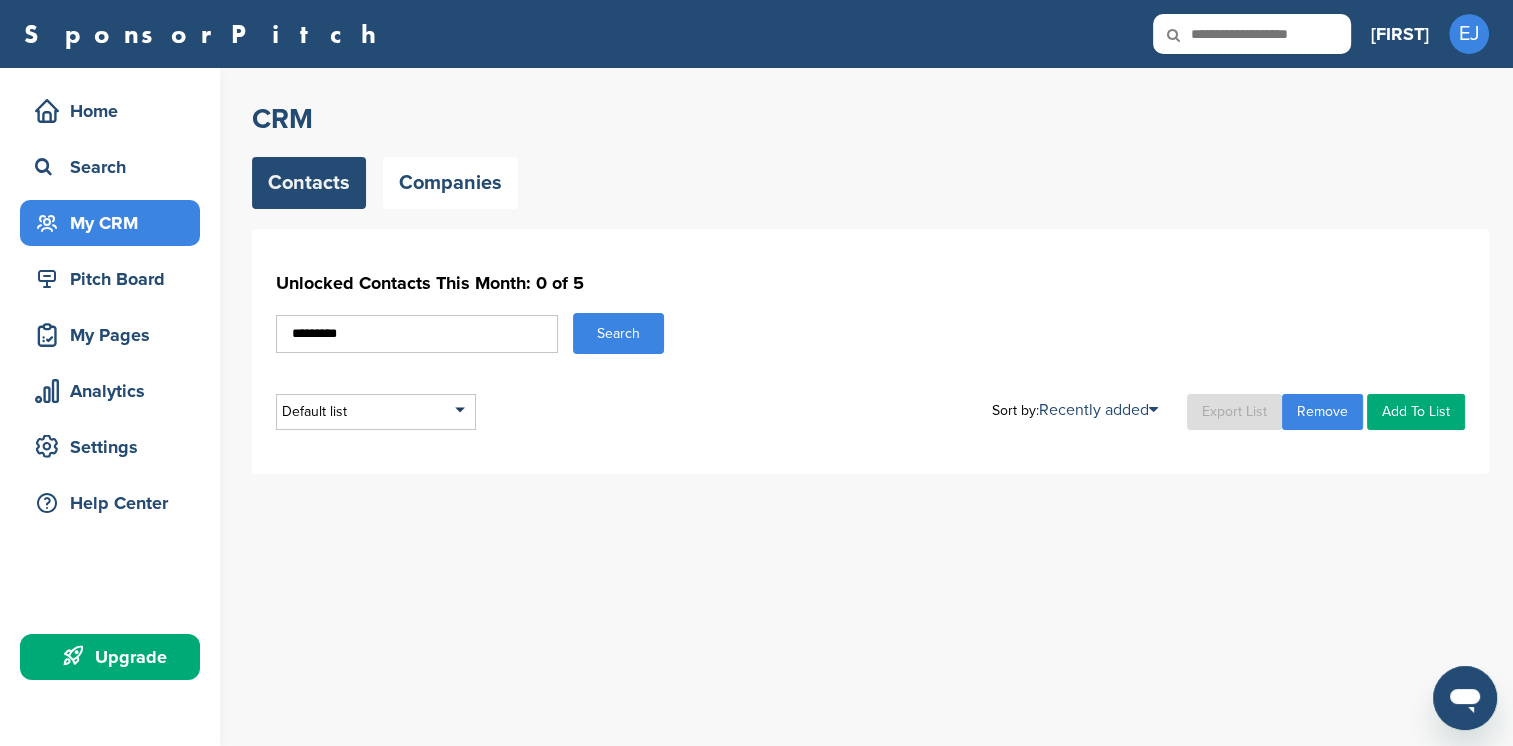 click on "Search" at bounding box center [618, 333] 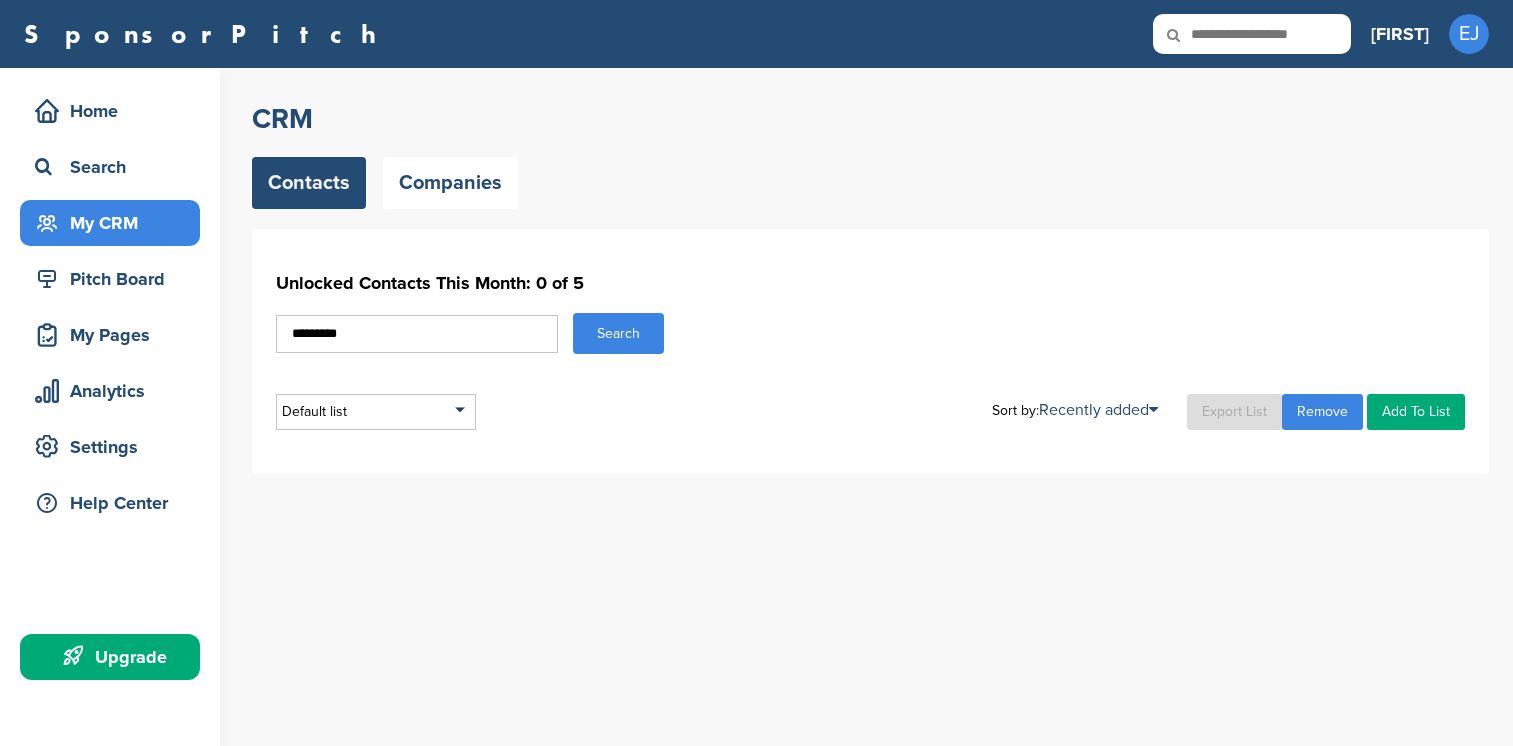 scroll, scrollTop: 0, scrollLeft: 0, axis: both 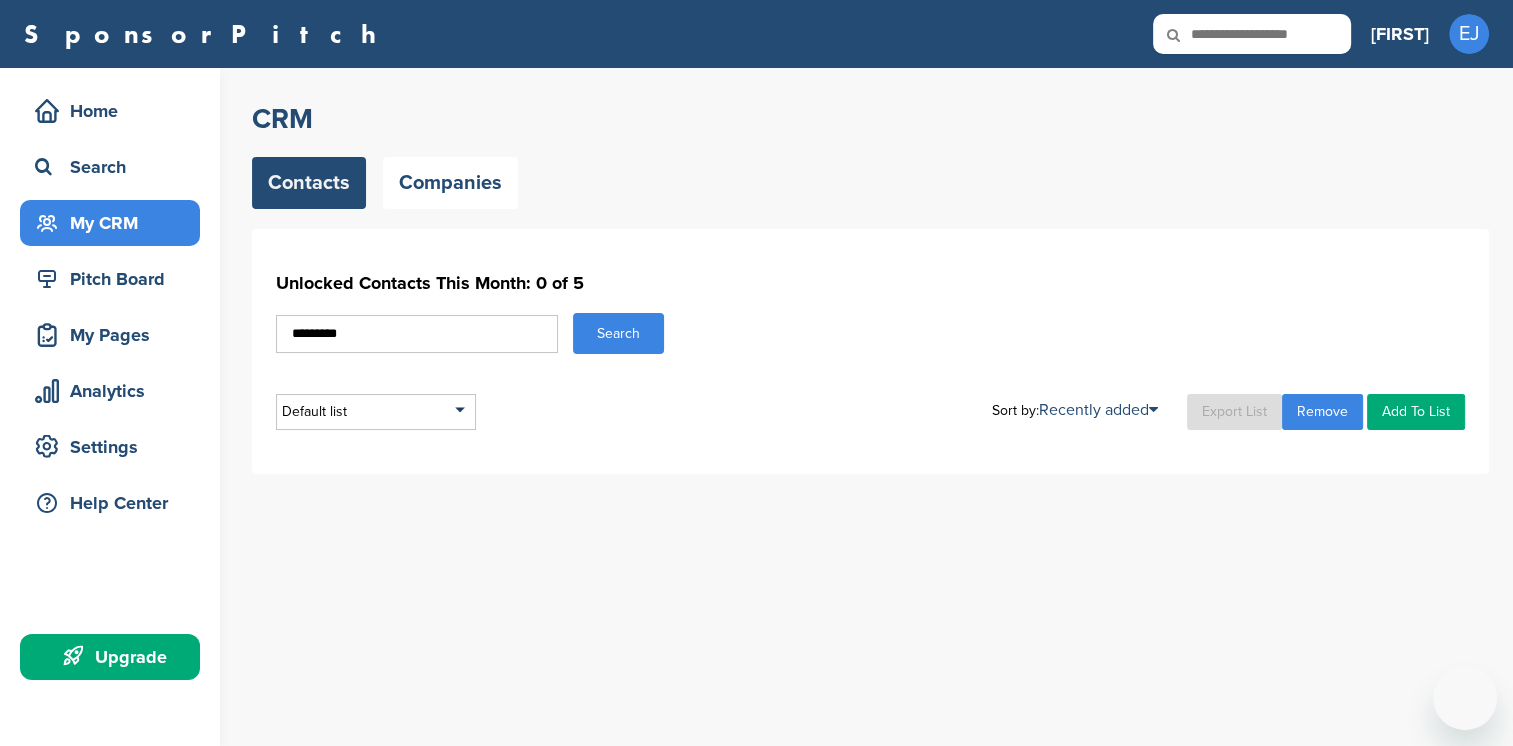 click on "********" at bounding box center [417, 334] 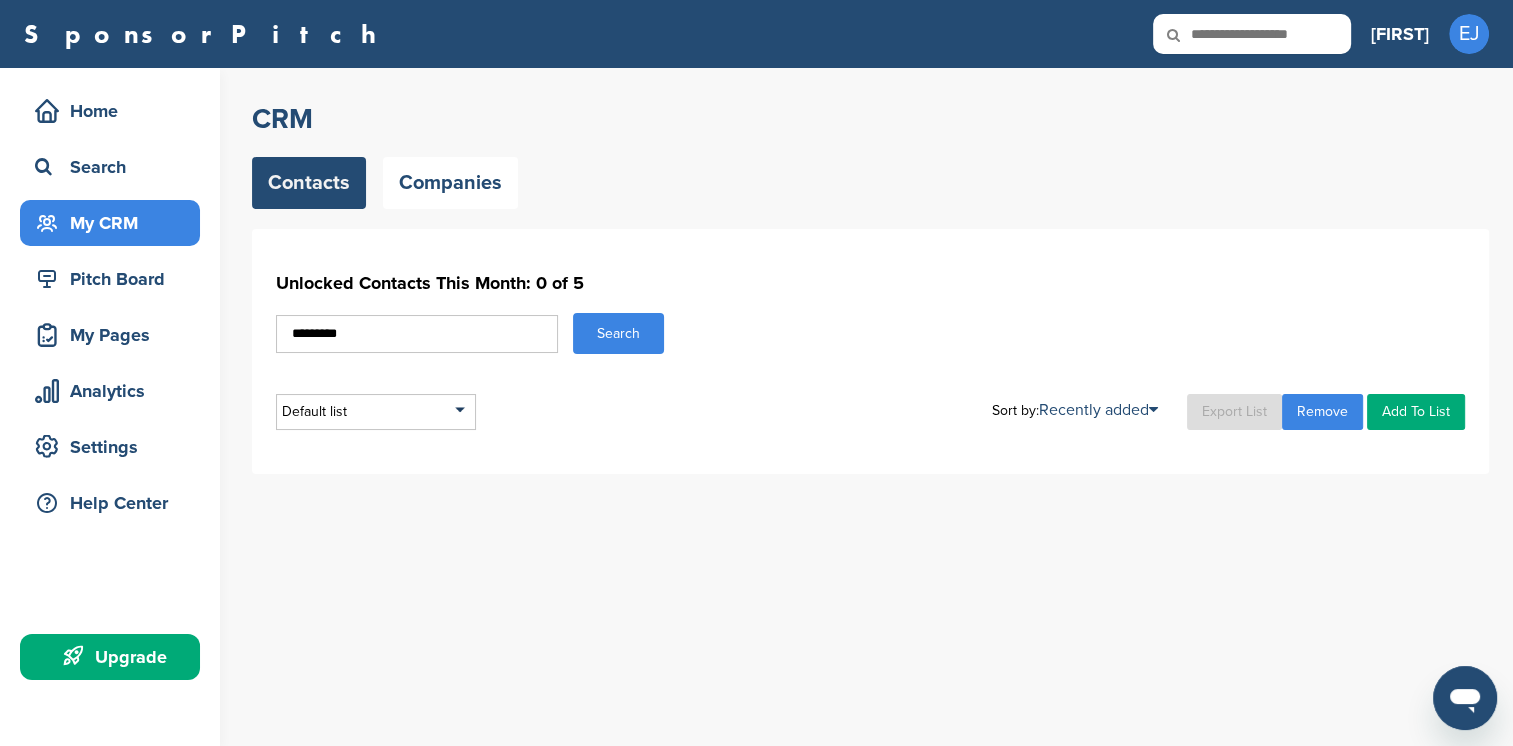 scroll, scrollTop: 0, scrollLeft: 0, axis: both 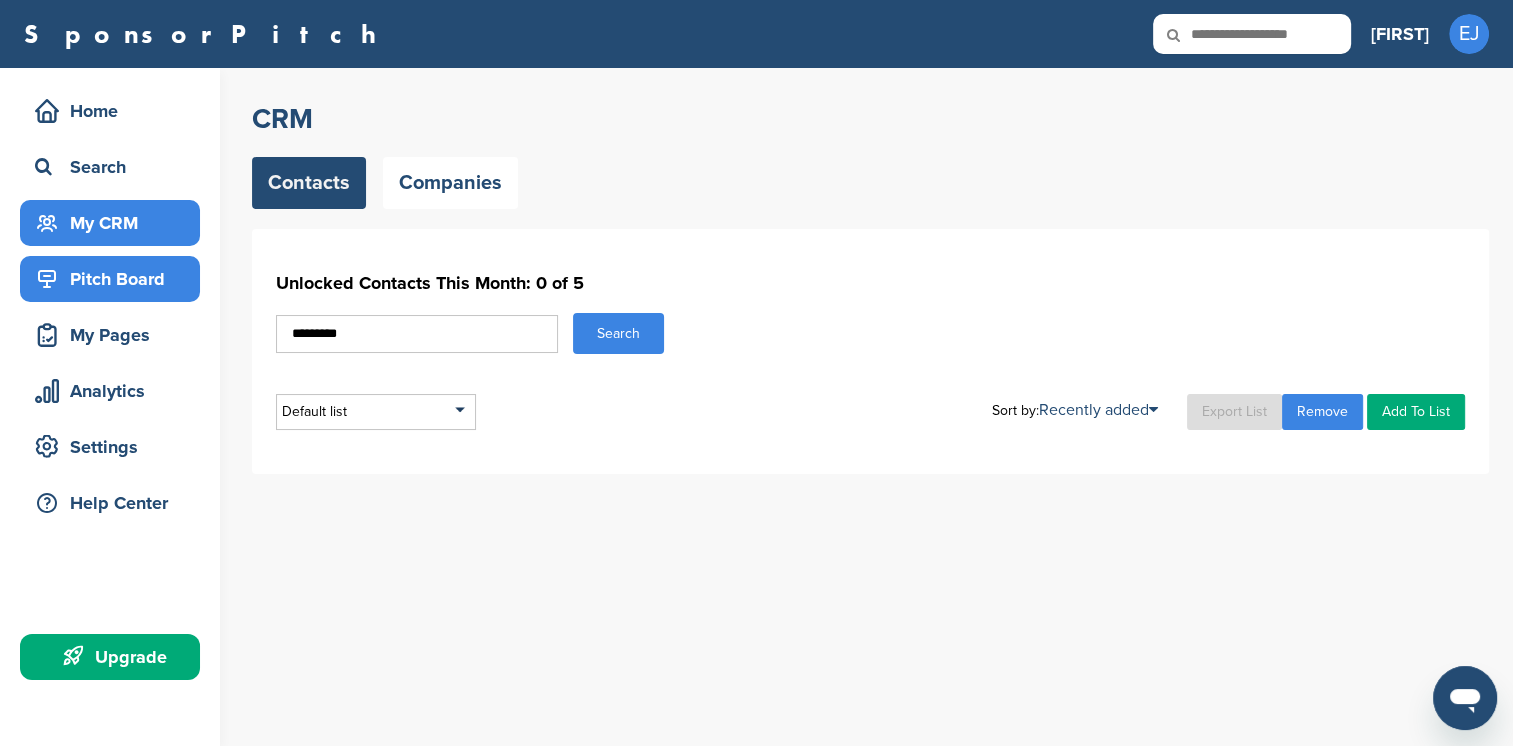 click on "Pitch Board" at bounding box center (115, 279) 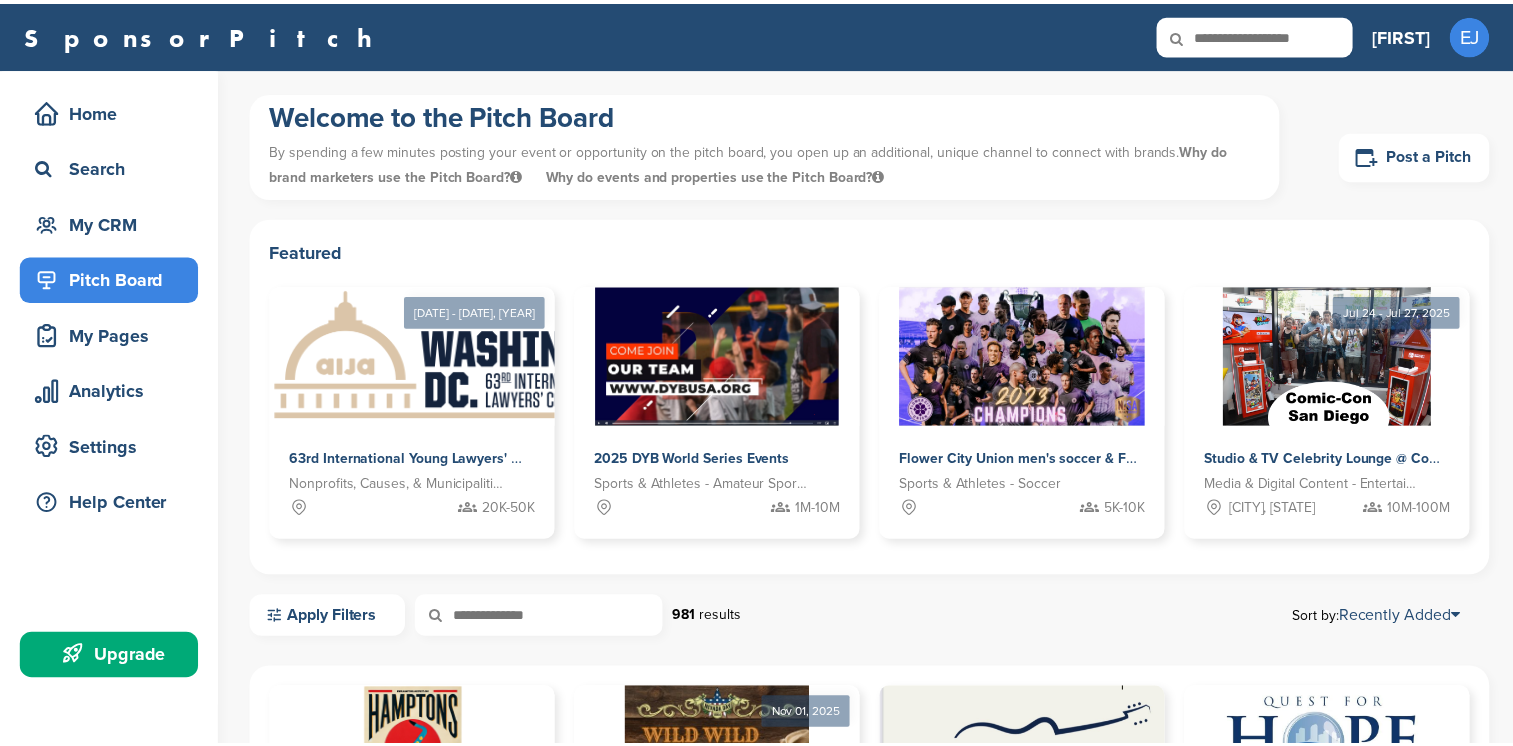 scroll, scrollTop: 0, scrollLeft: 0, axis: both 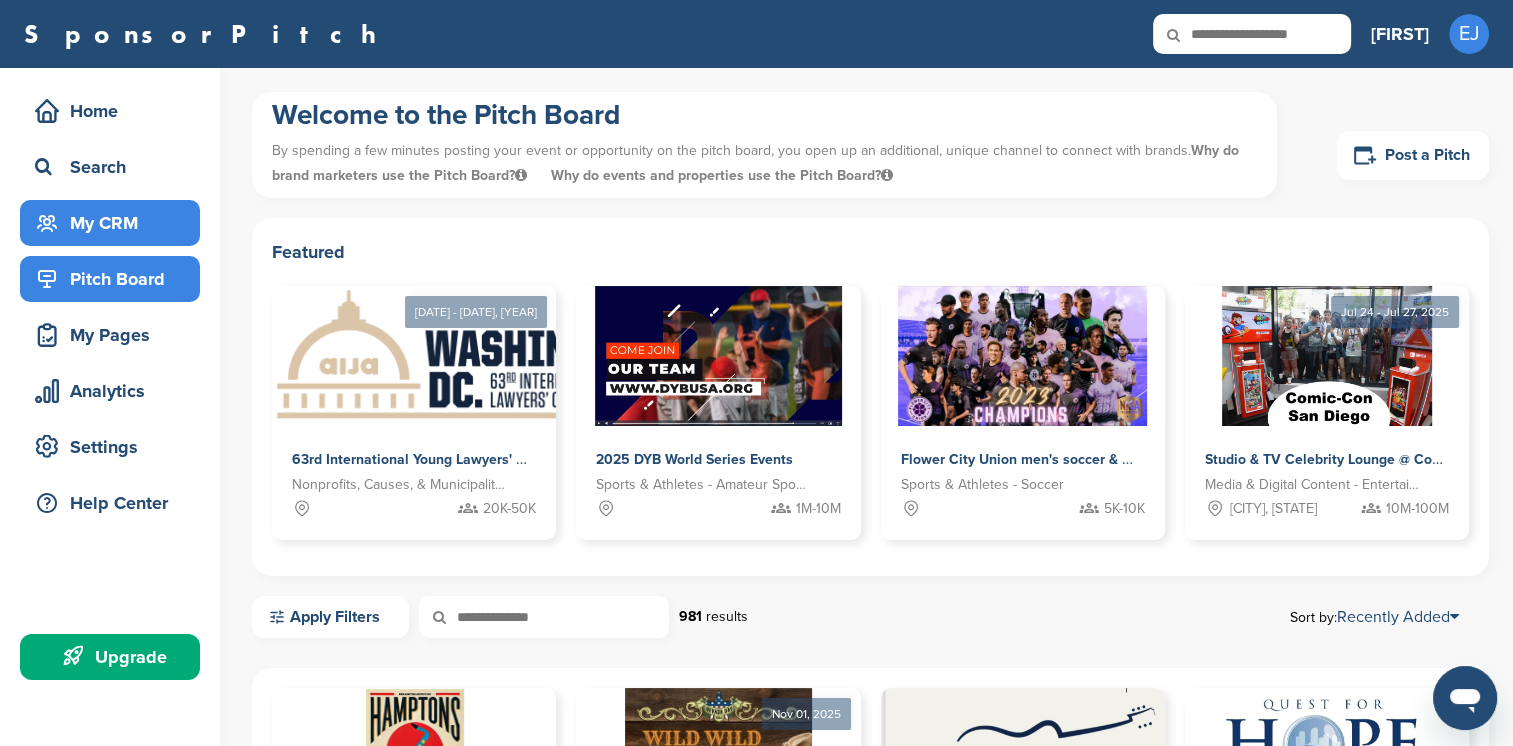 click on "My CRM" at bounding box center (115, 223) 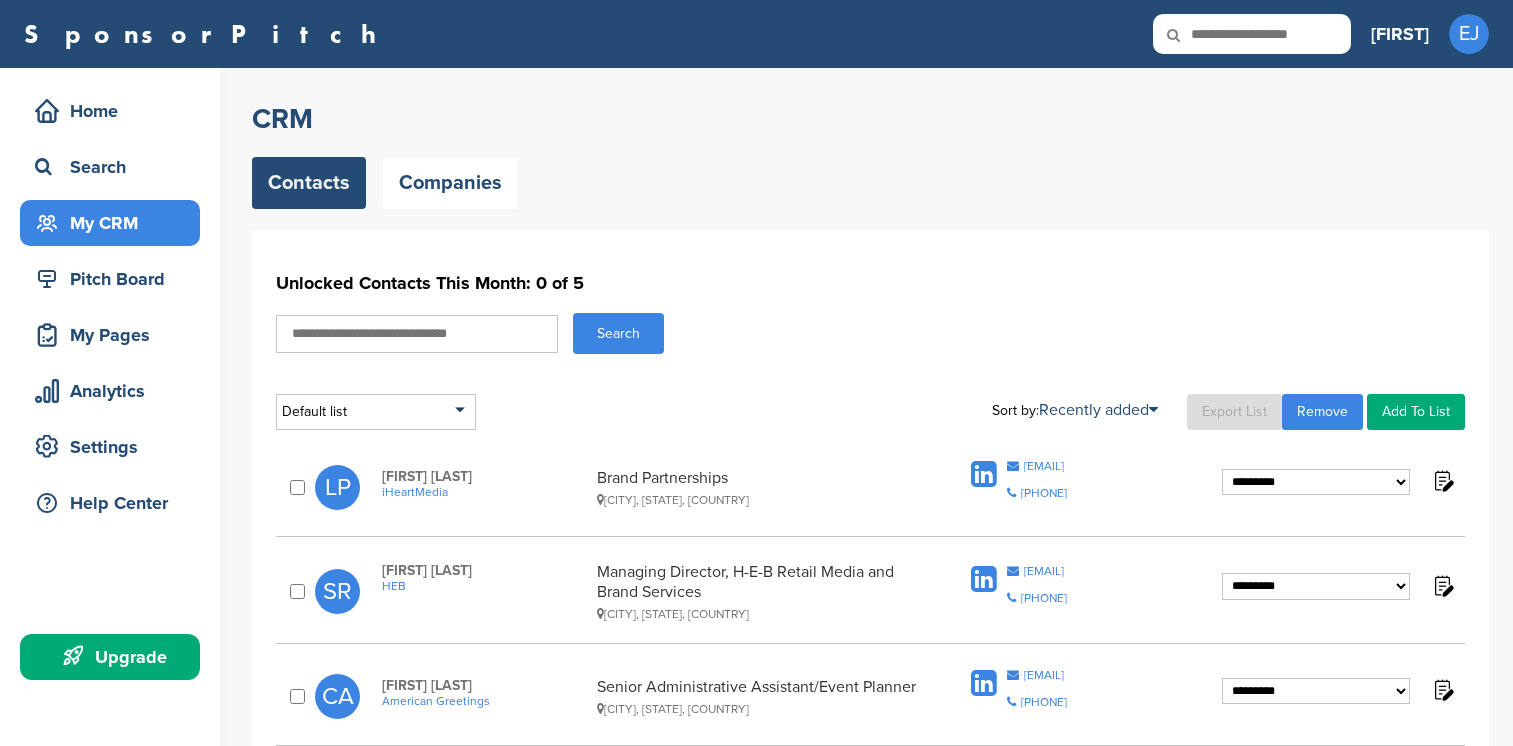 scroll, scrollTop: 0, scrollLeft: 0, axis: both 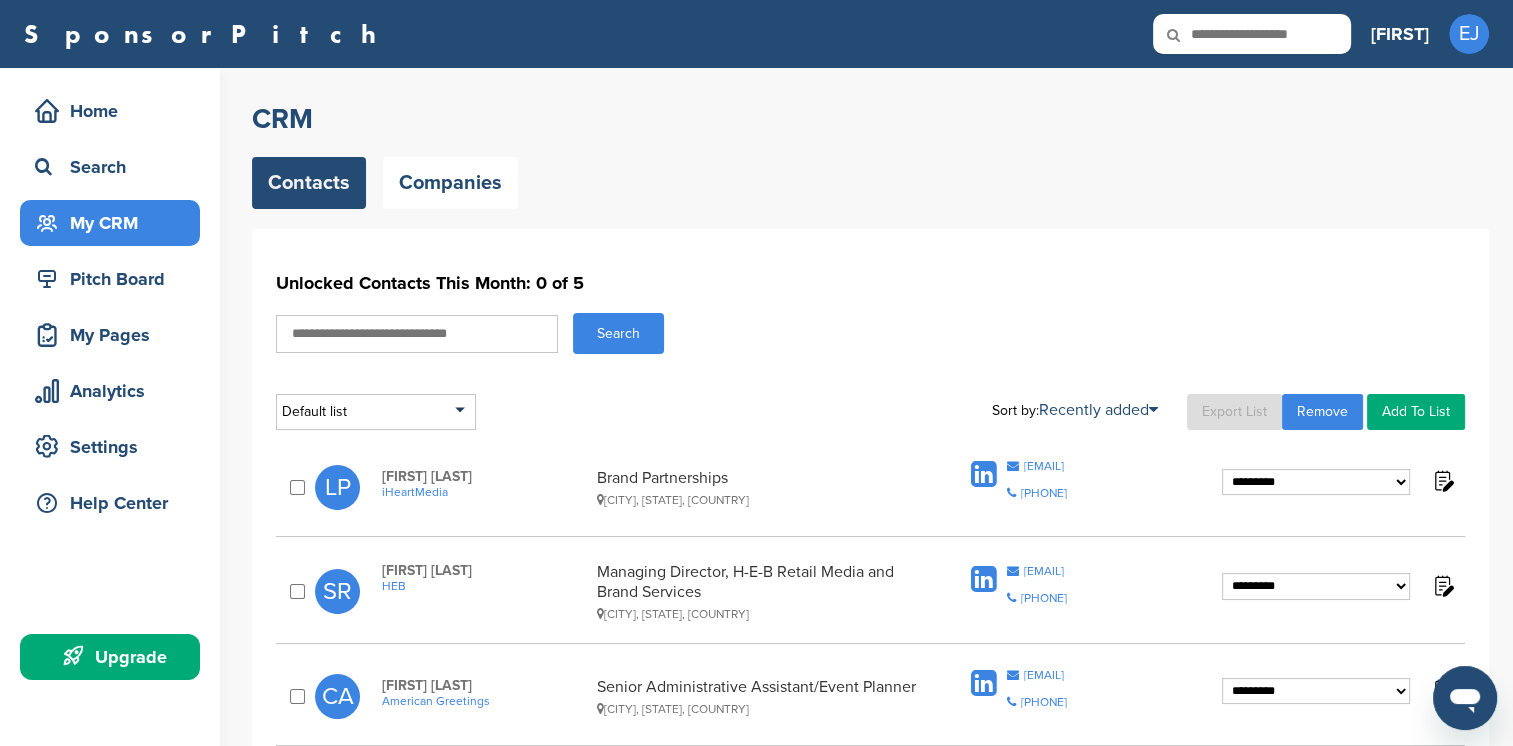 click on "**********" at bounding box center [1316, 482] 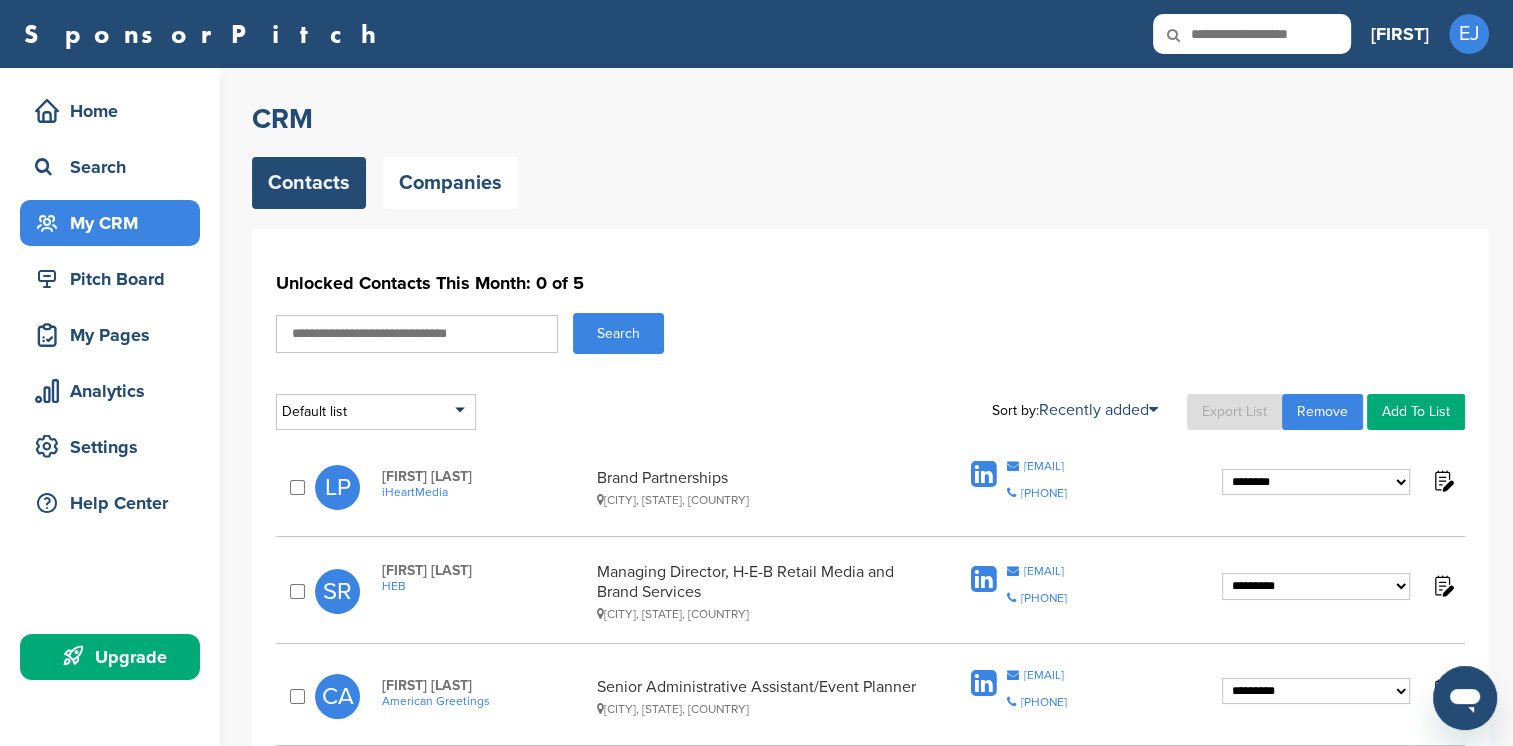 click on "**********" at bounding box center [1316, 482] 